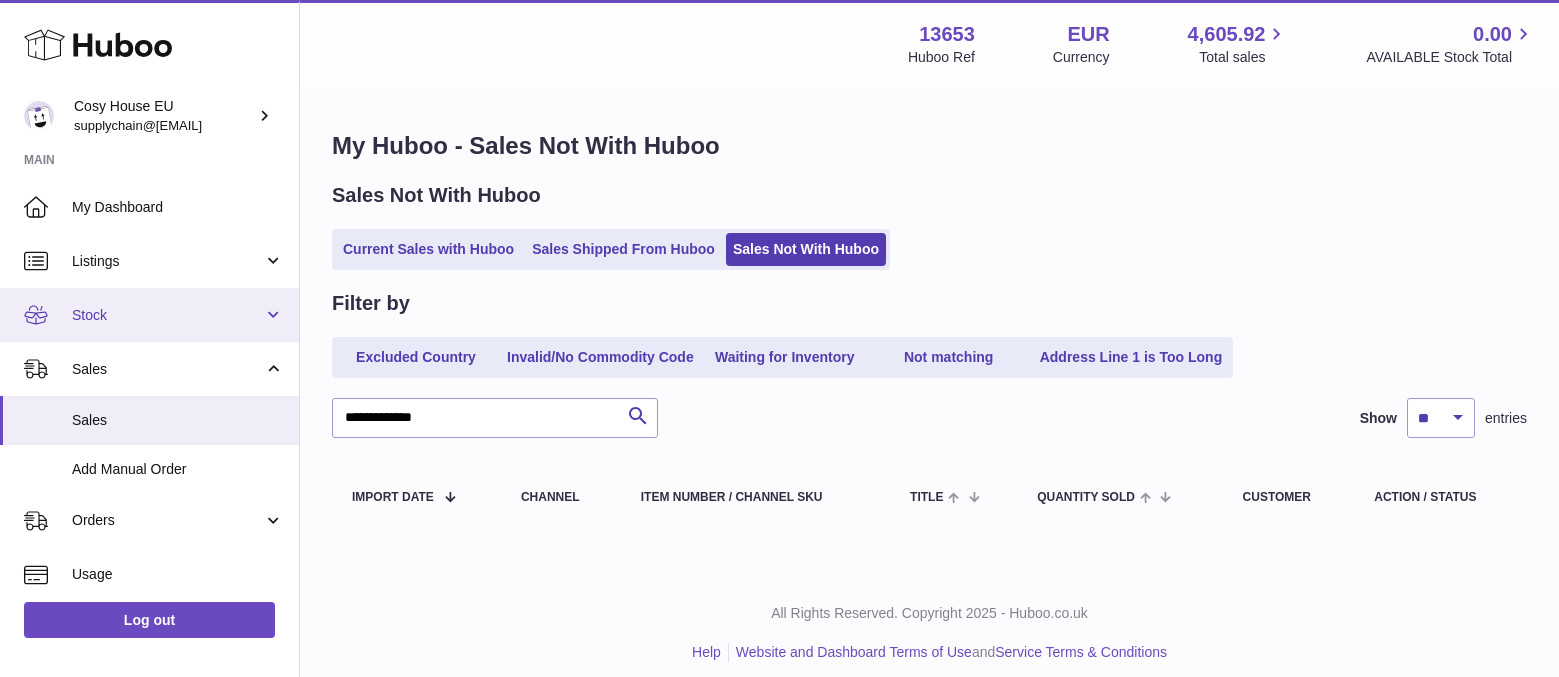 scroll, scrollTop: 0, scrollLeft: 0, axis: both 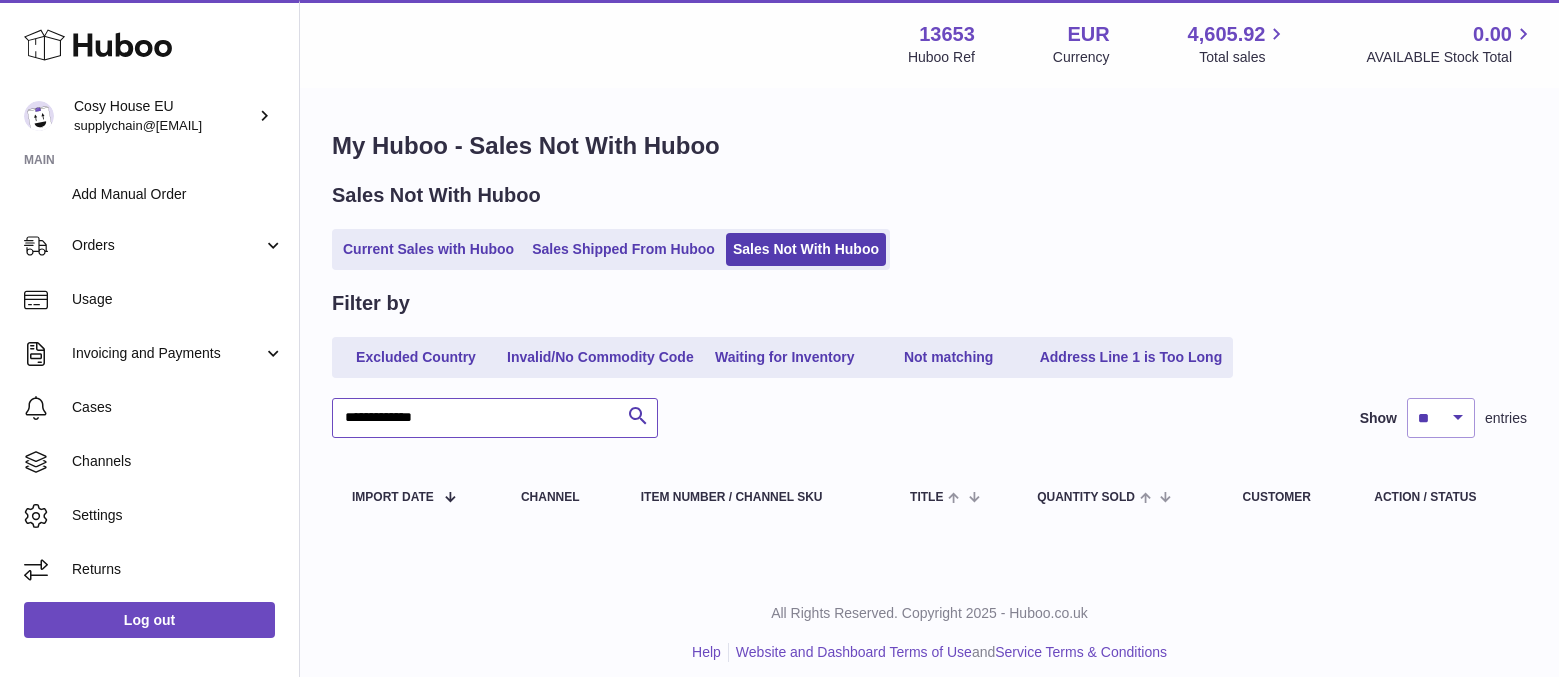 click on "**********" at bounding box center [495, 418] 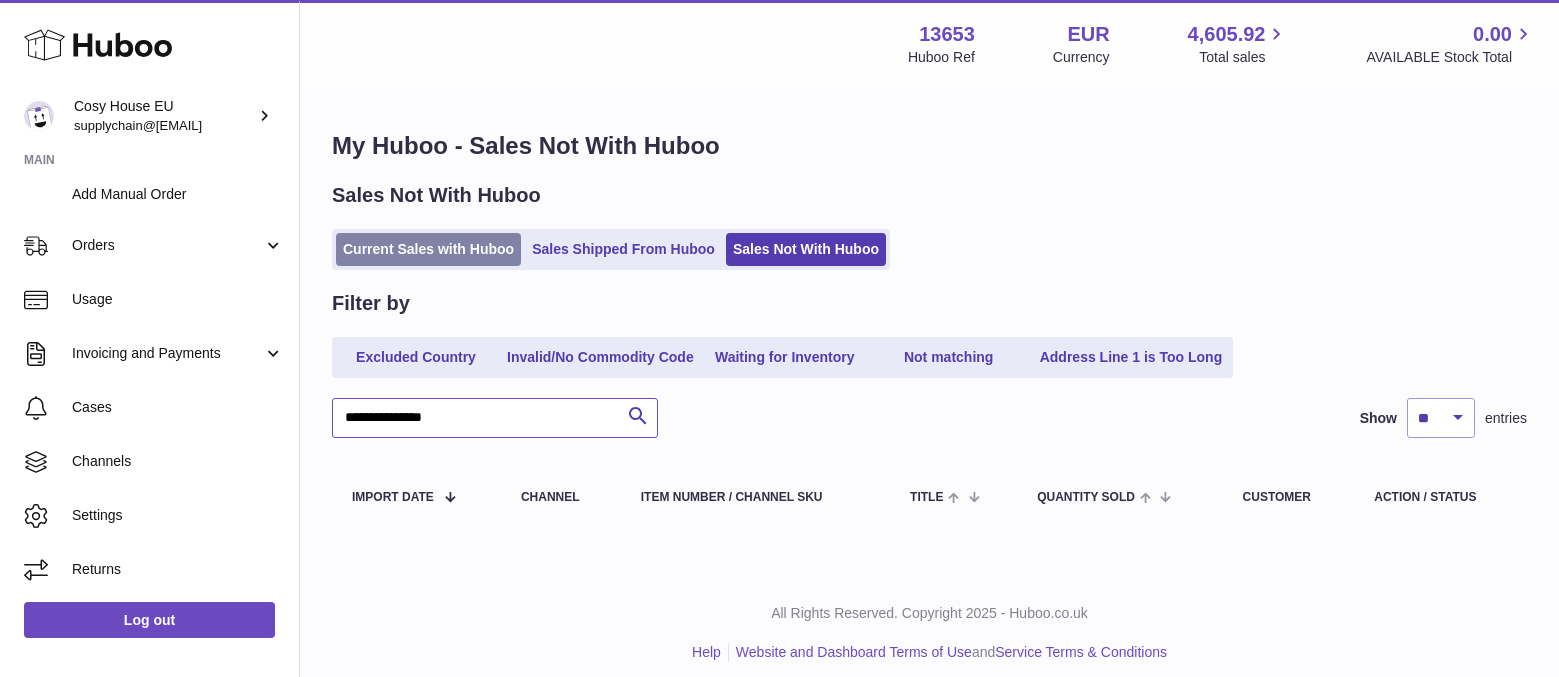 type on "**********" 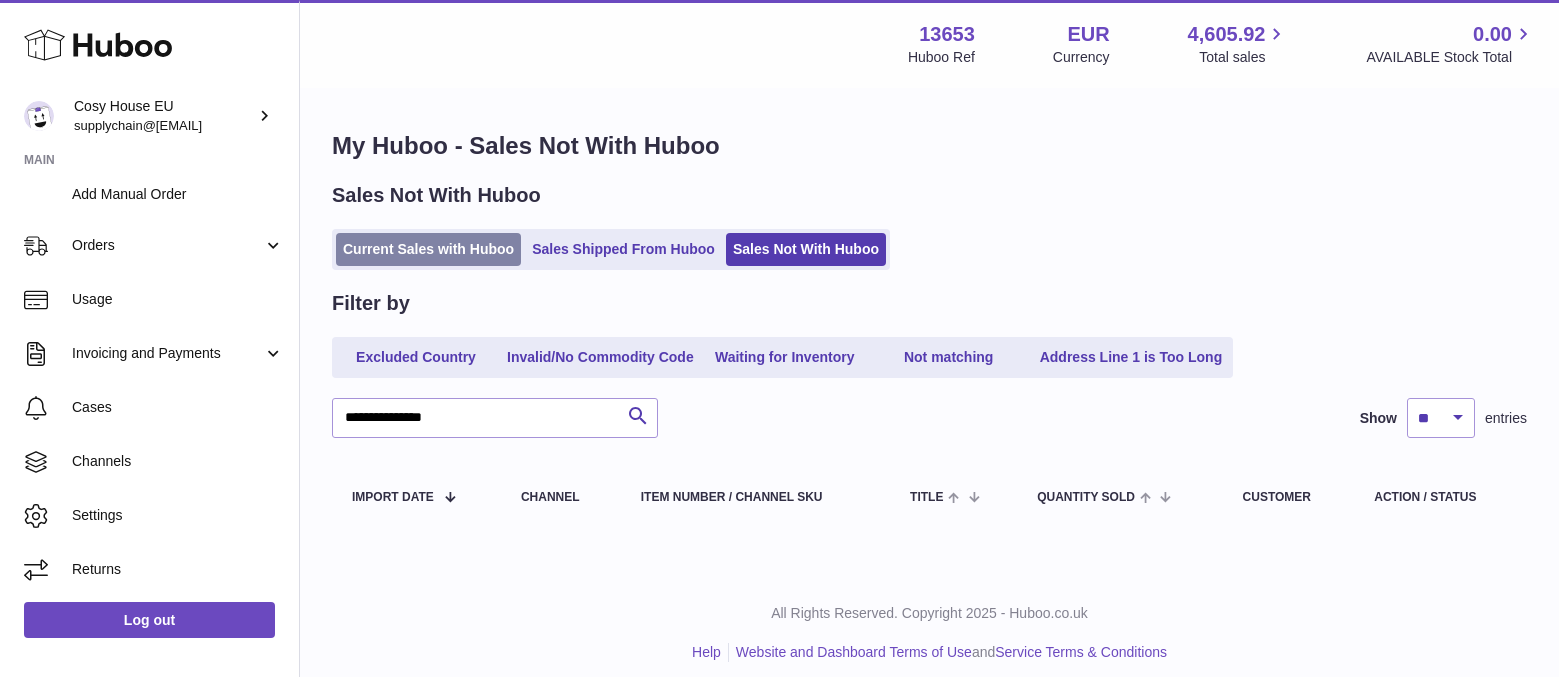 click on "Current Sales with Huboo" at bounding box center (428, 249) 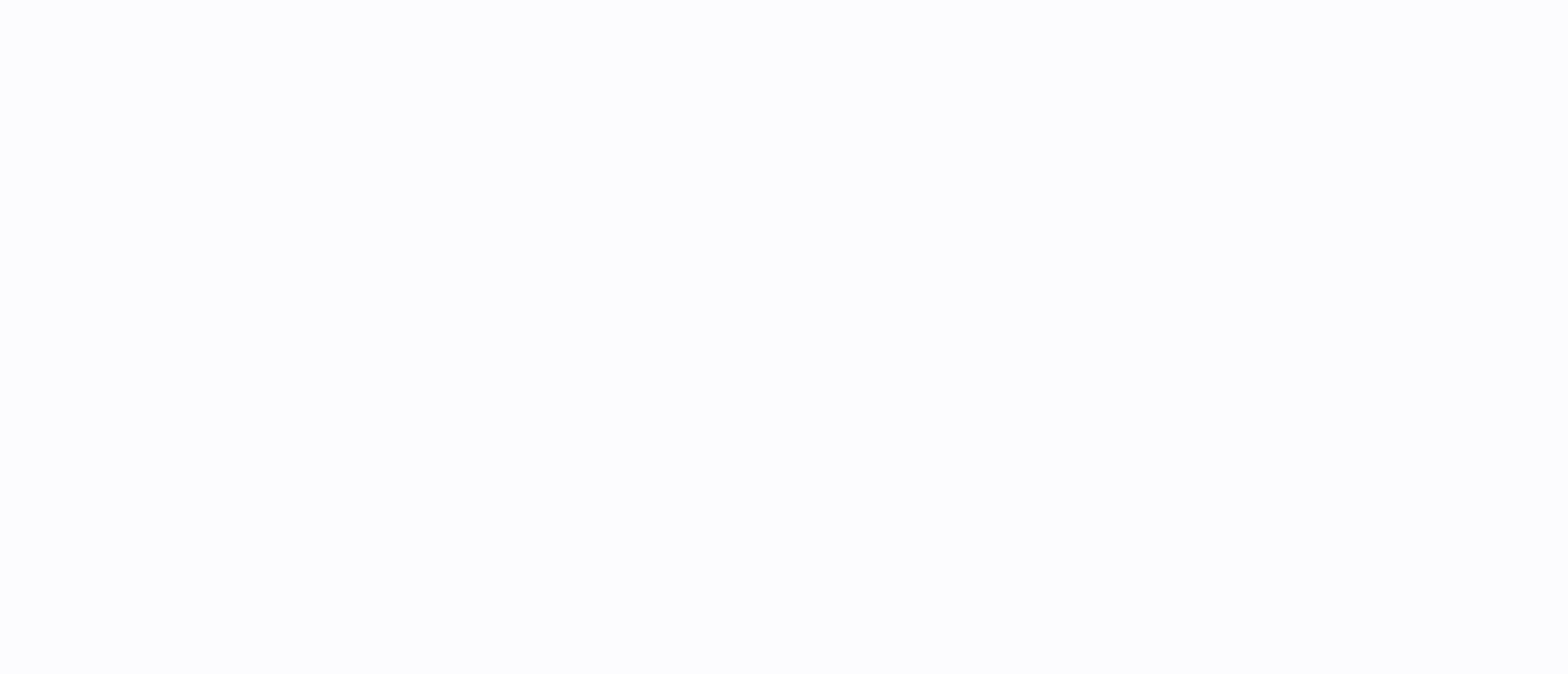scroll, scrollTop: 0, scrollLeft: 0, axis: both 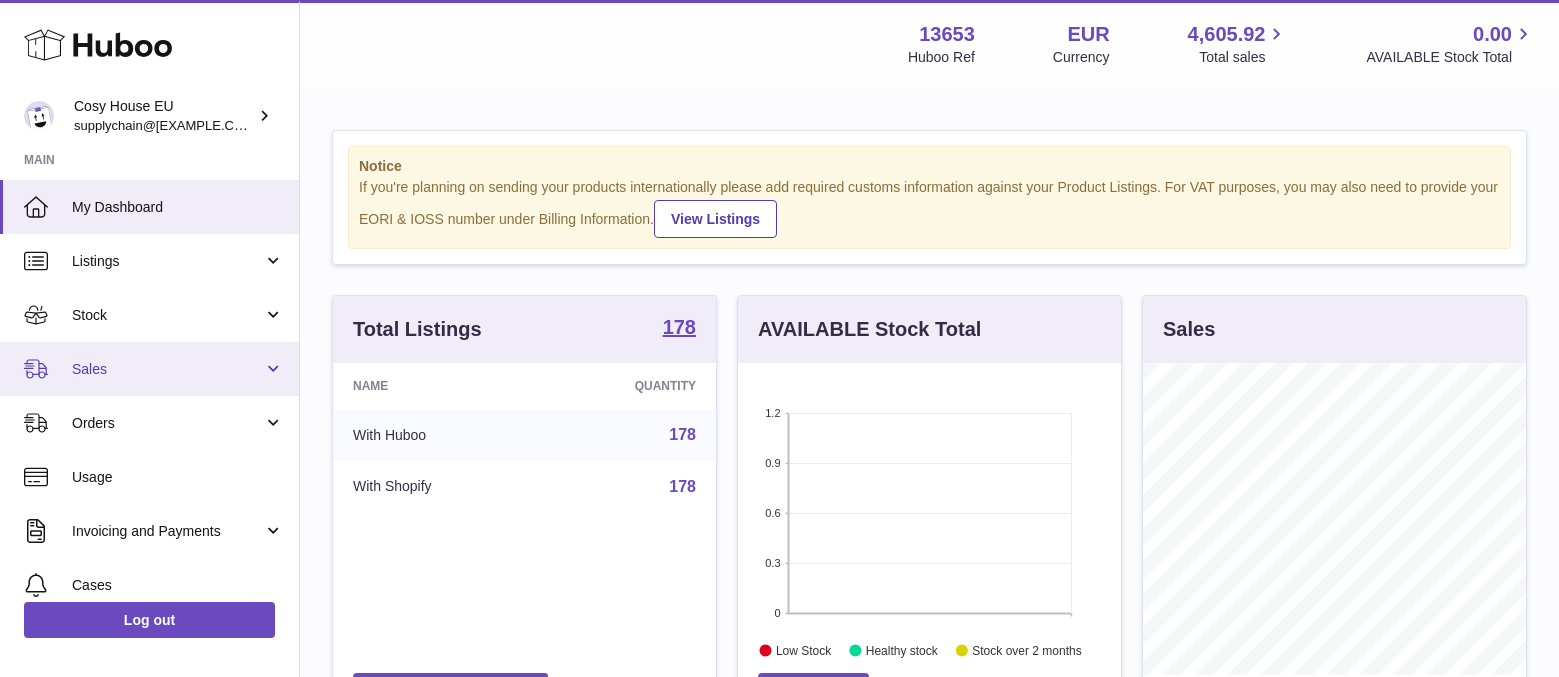 click on "Sales" at bounding box center [167, 369] 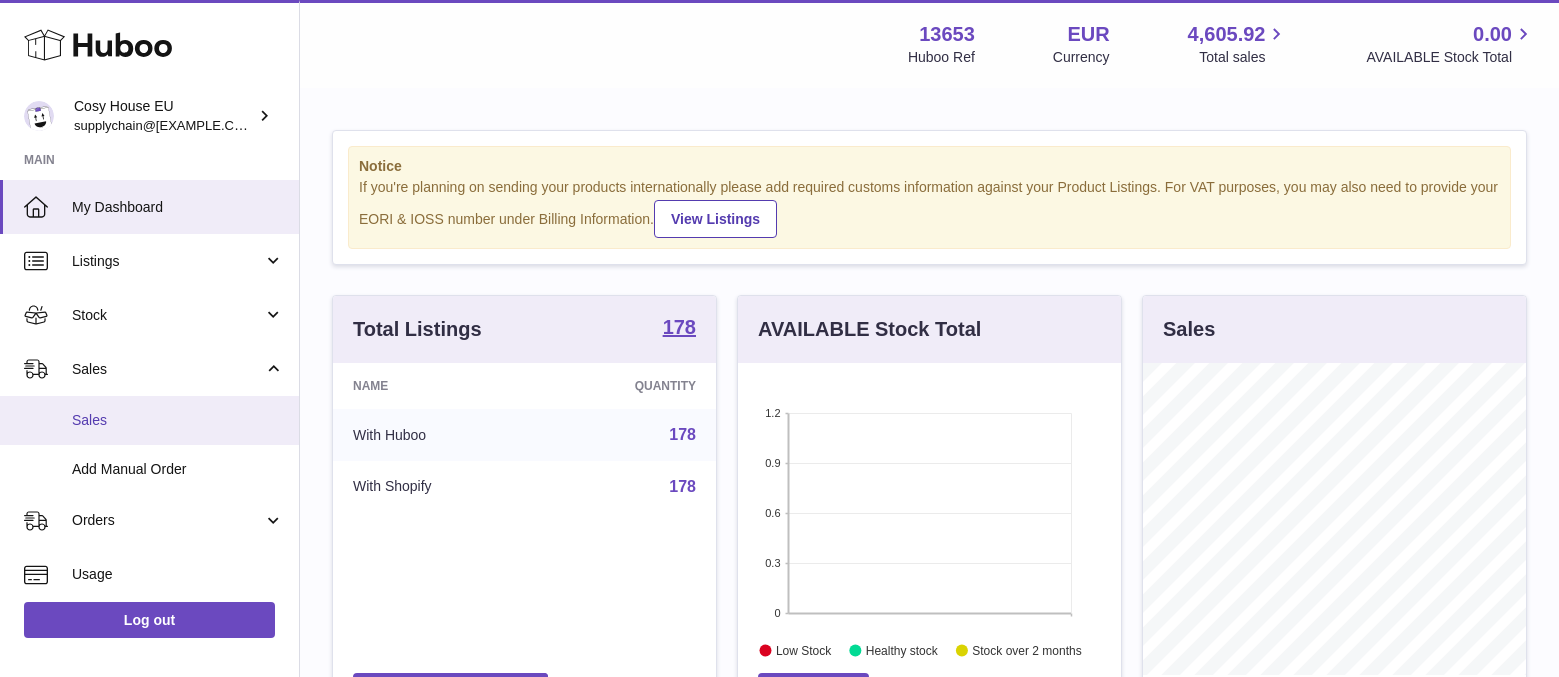 click on "Sales" at bounding box center (178, 420) 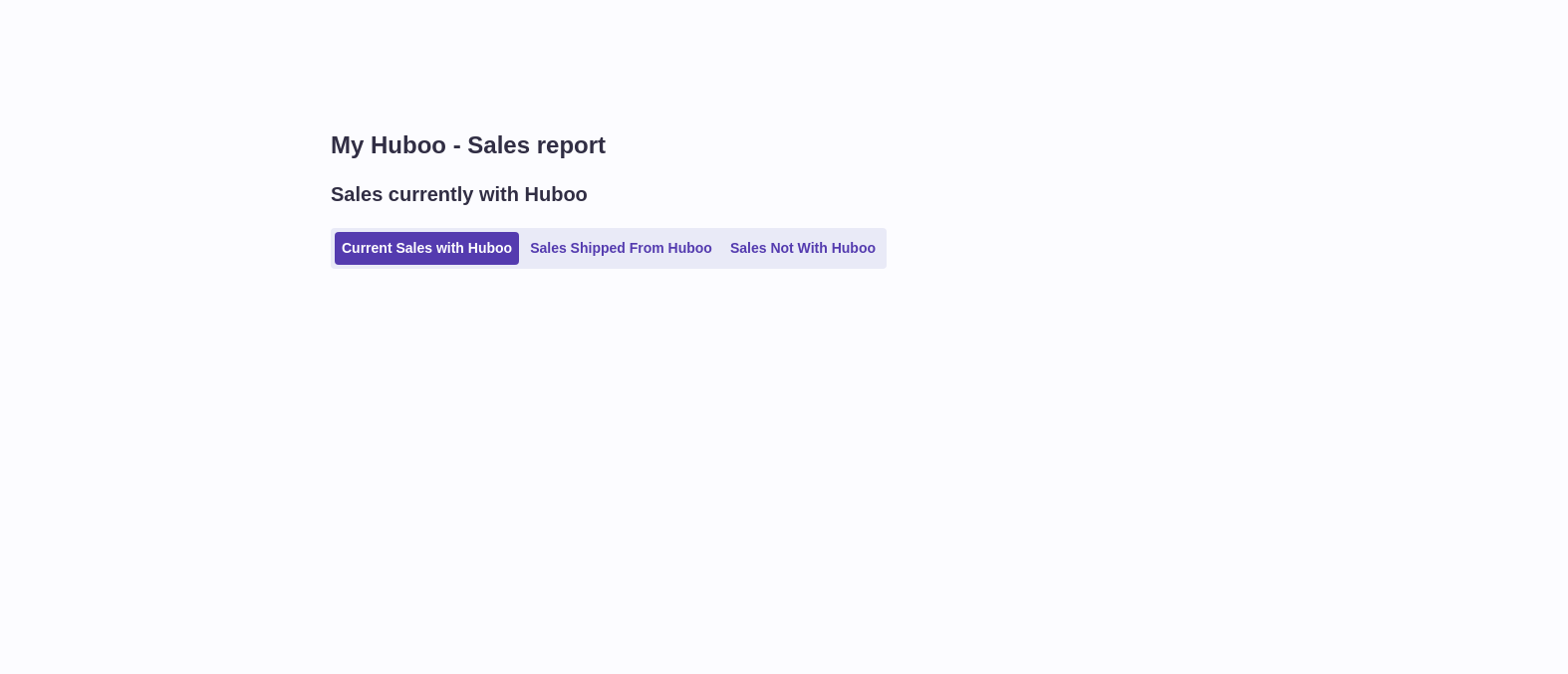 scroll, scrollTop: 0, scrollLeft: 0, axis: both 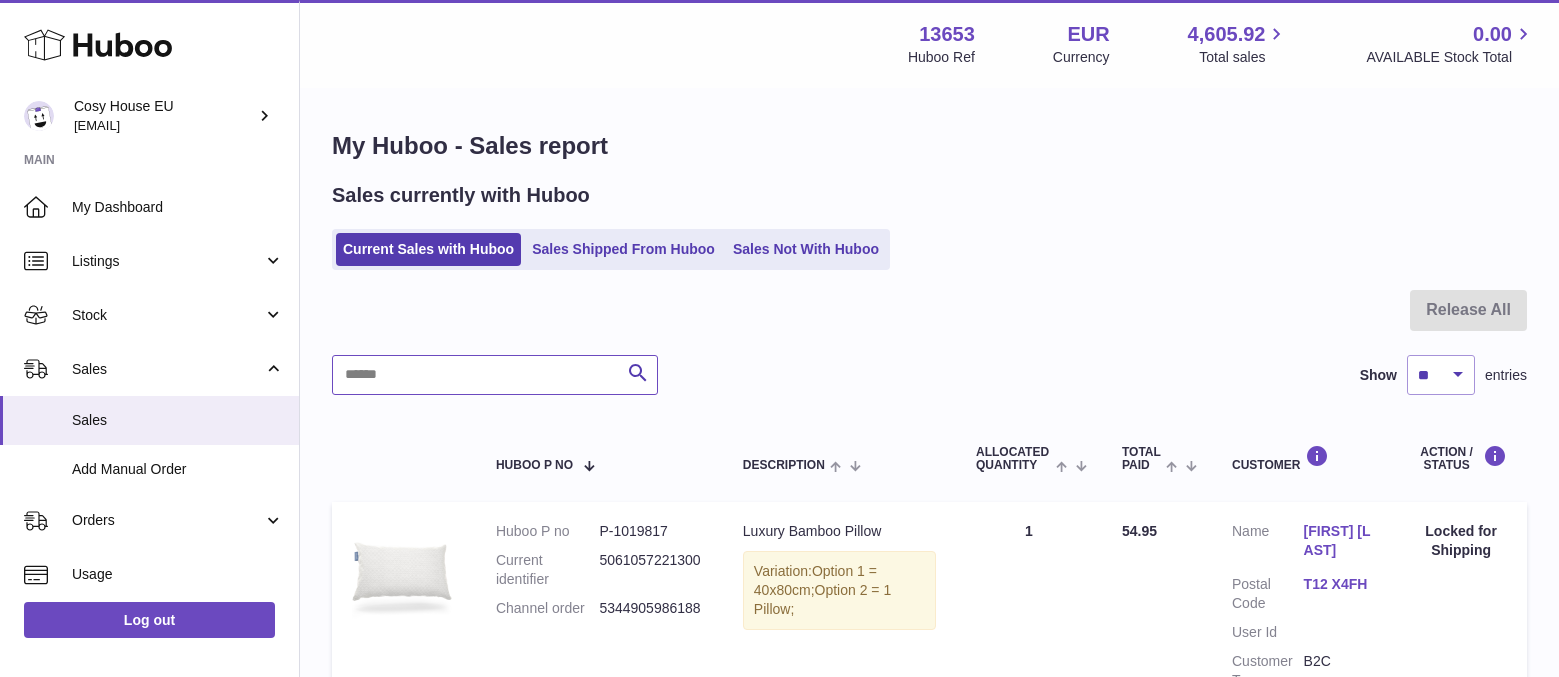 click at bounding box center (495, 375) 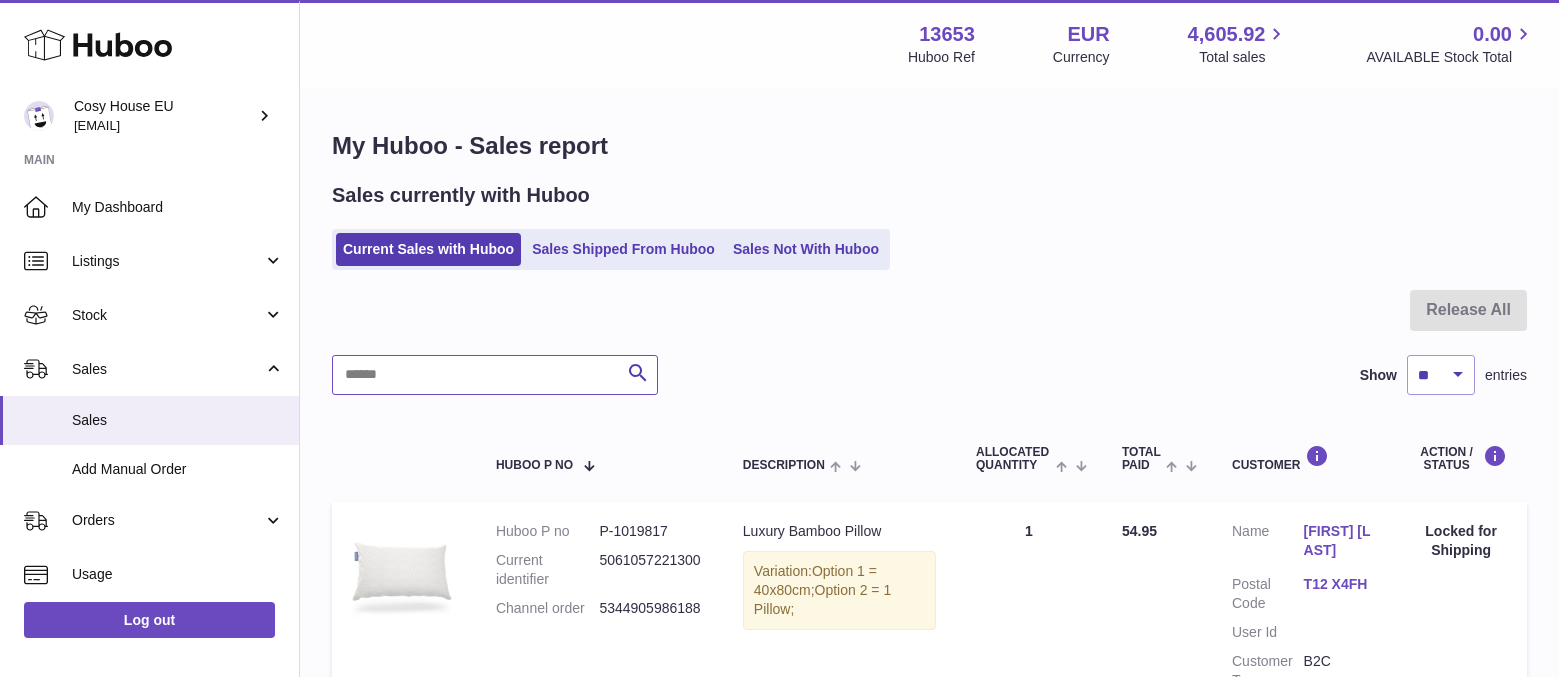 paste on "**********" 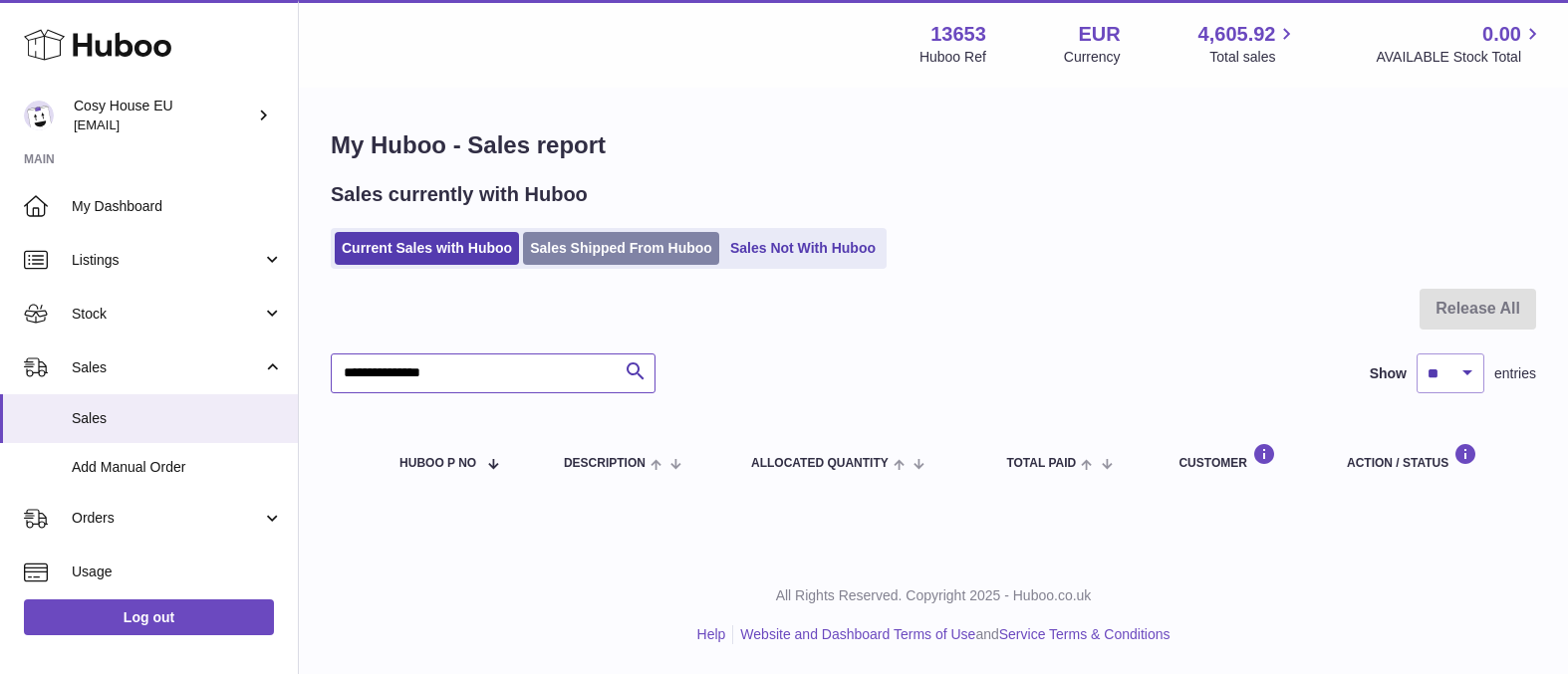 type on "**********" 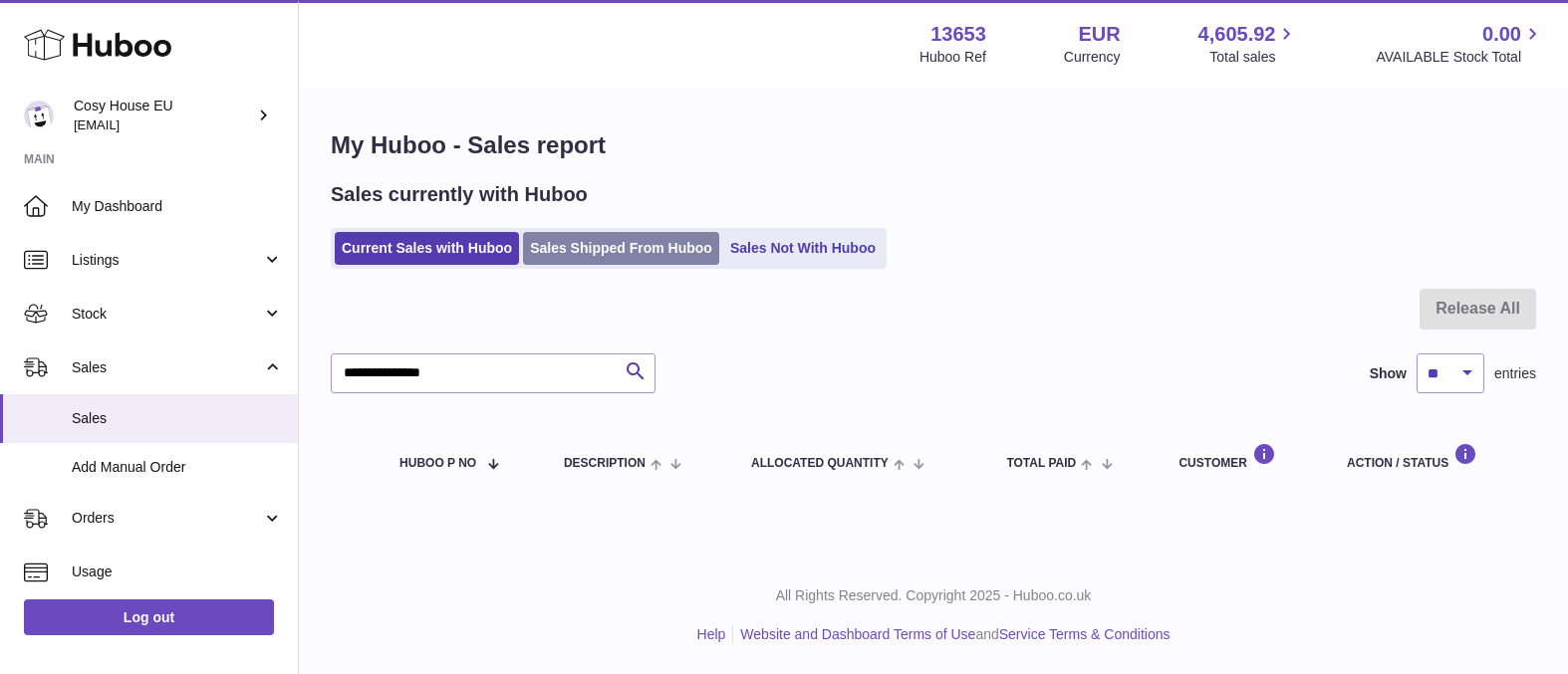 drag, startPoint x: 554, startPoint y: 250, endPoint x: 549, endPoint y: 262, distance: 13 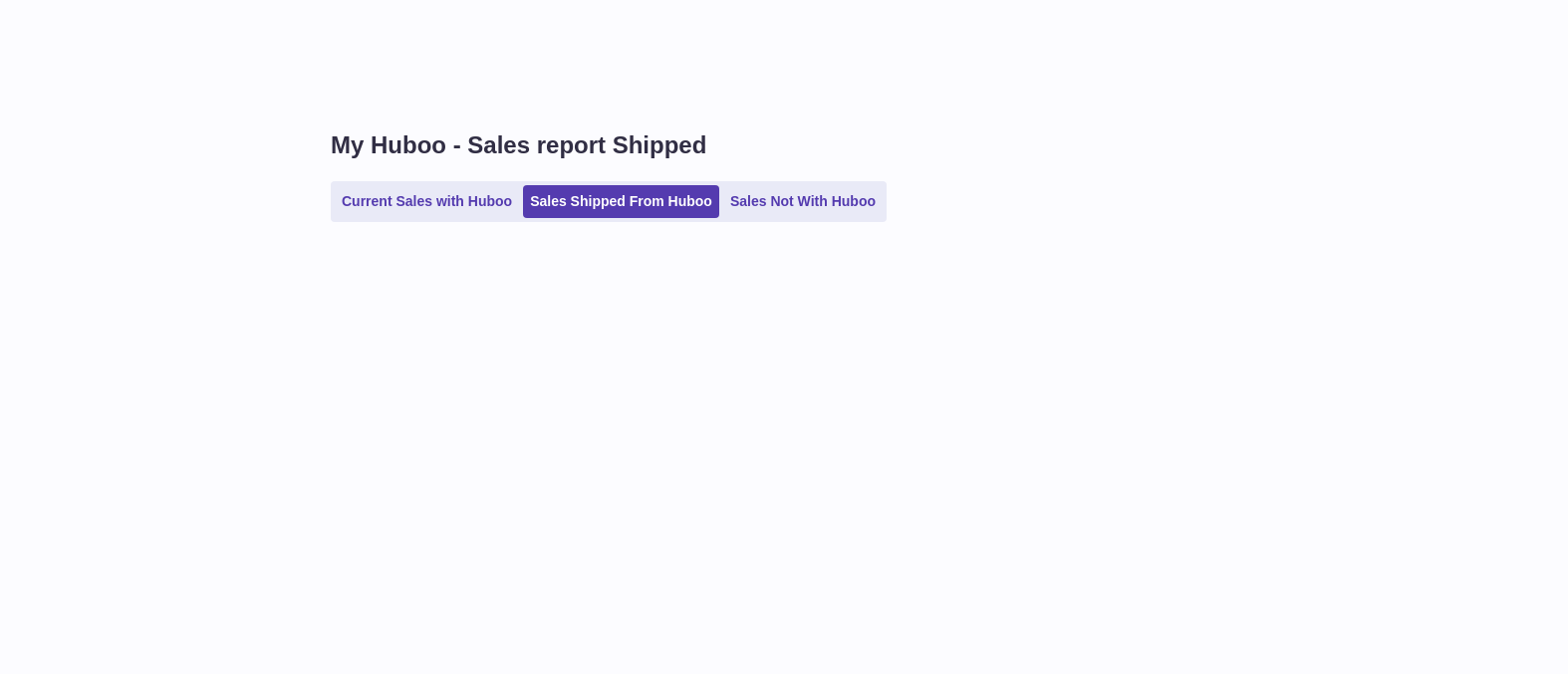 scroll, scrollTop: 0, scrollLeft: 0, axis: both 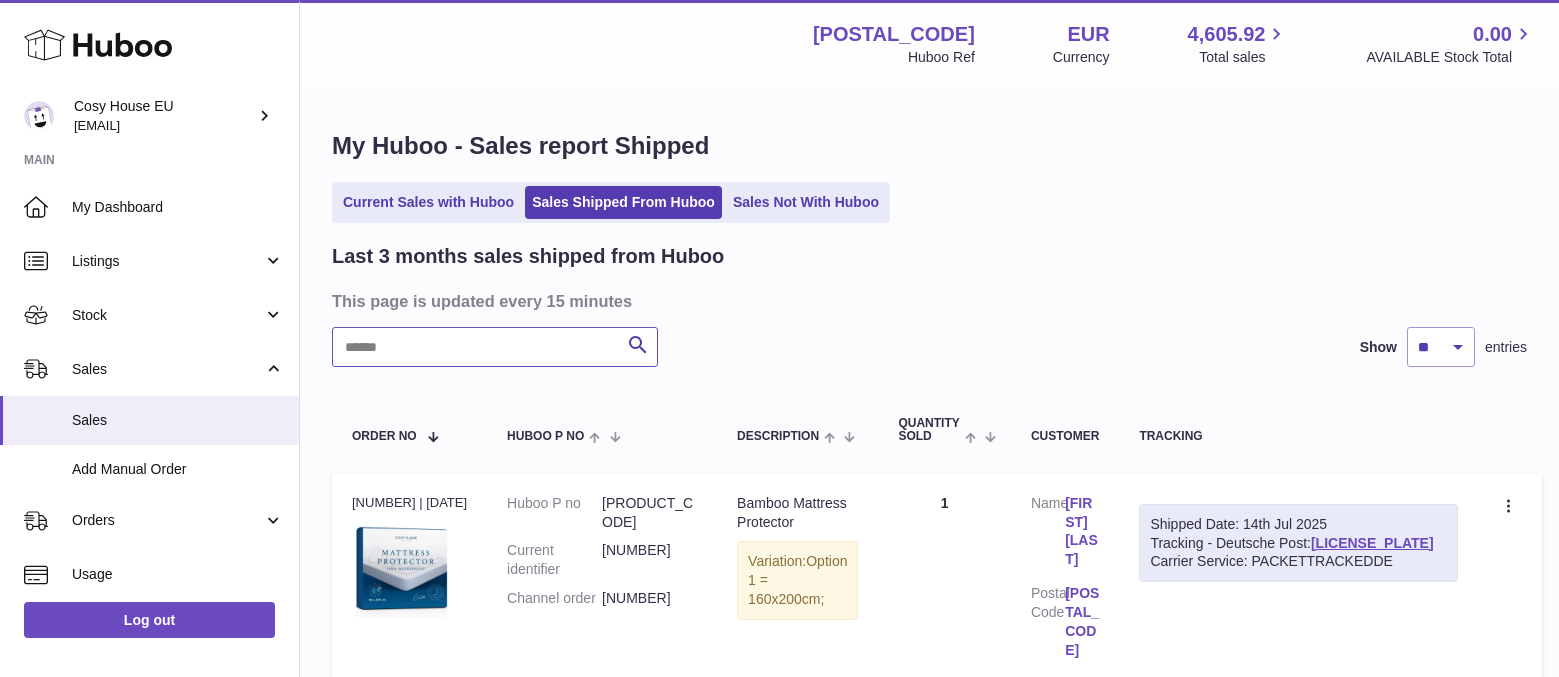 click at bounding box center (495, 347) 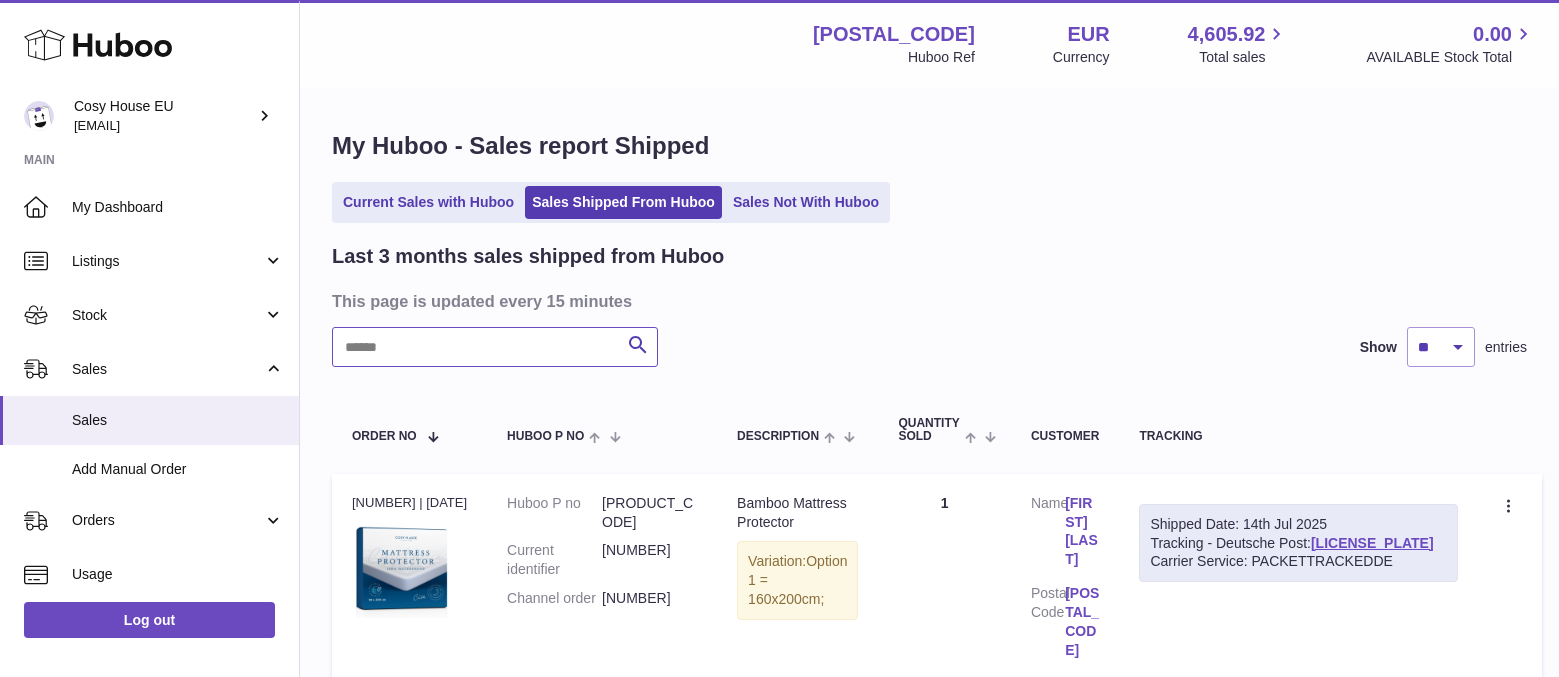 paste on "**********" 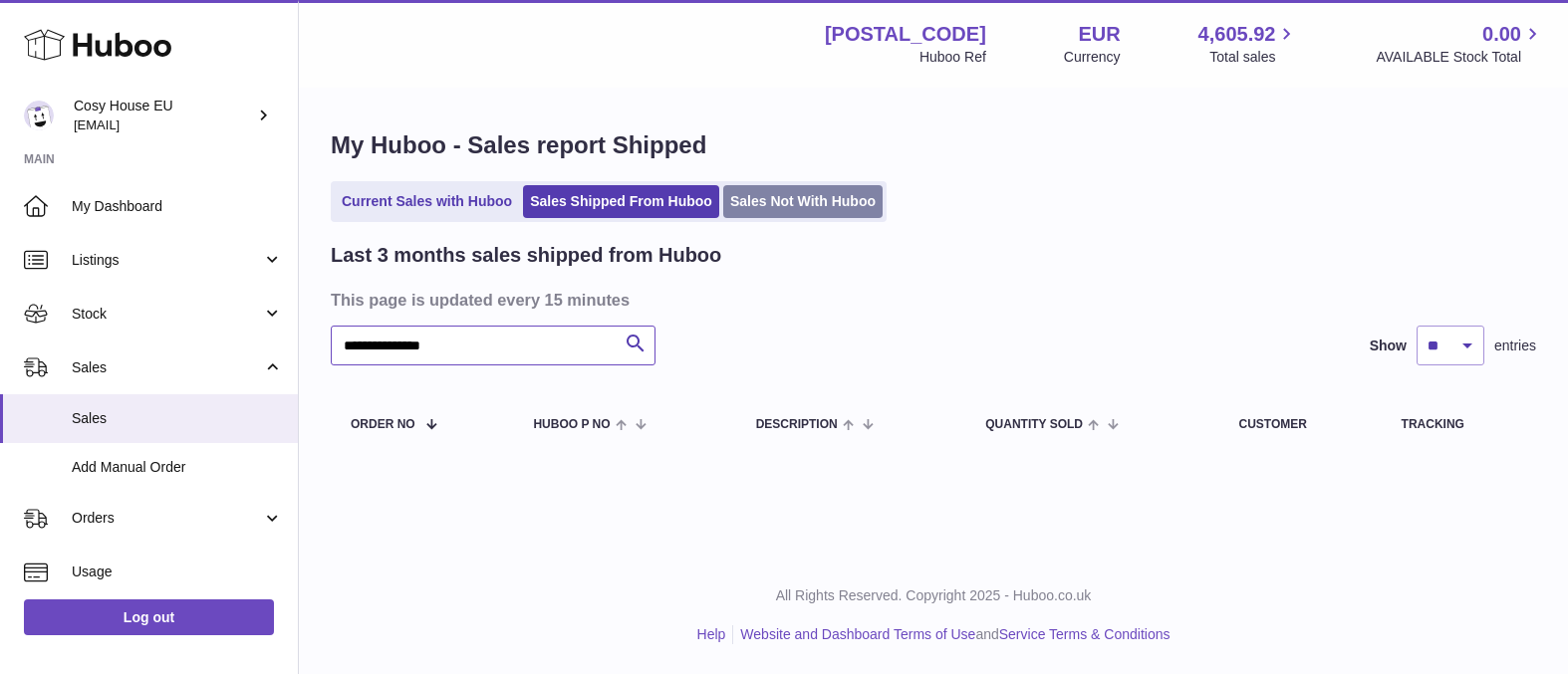 type on "**********" 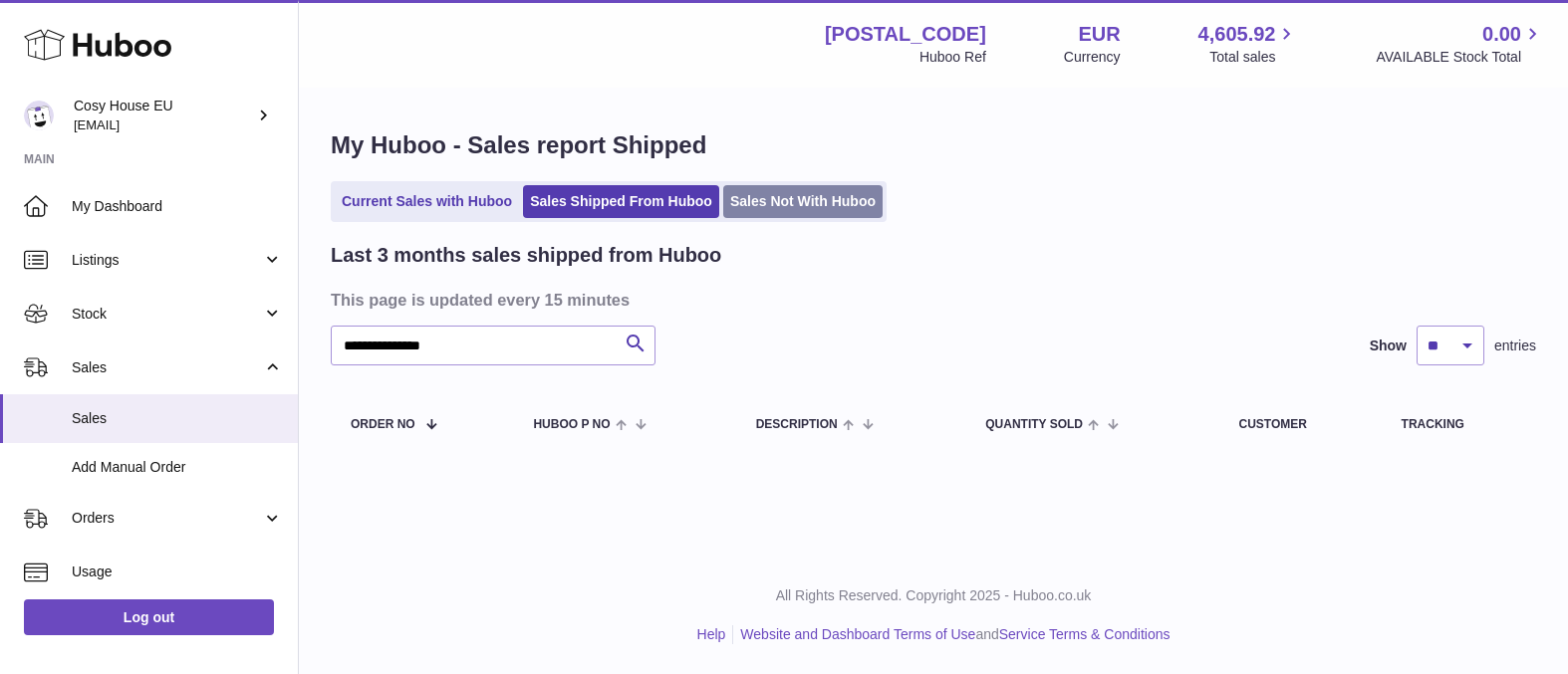 click on "Sales Not With Huboo" at bounding box center [803, 201] 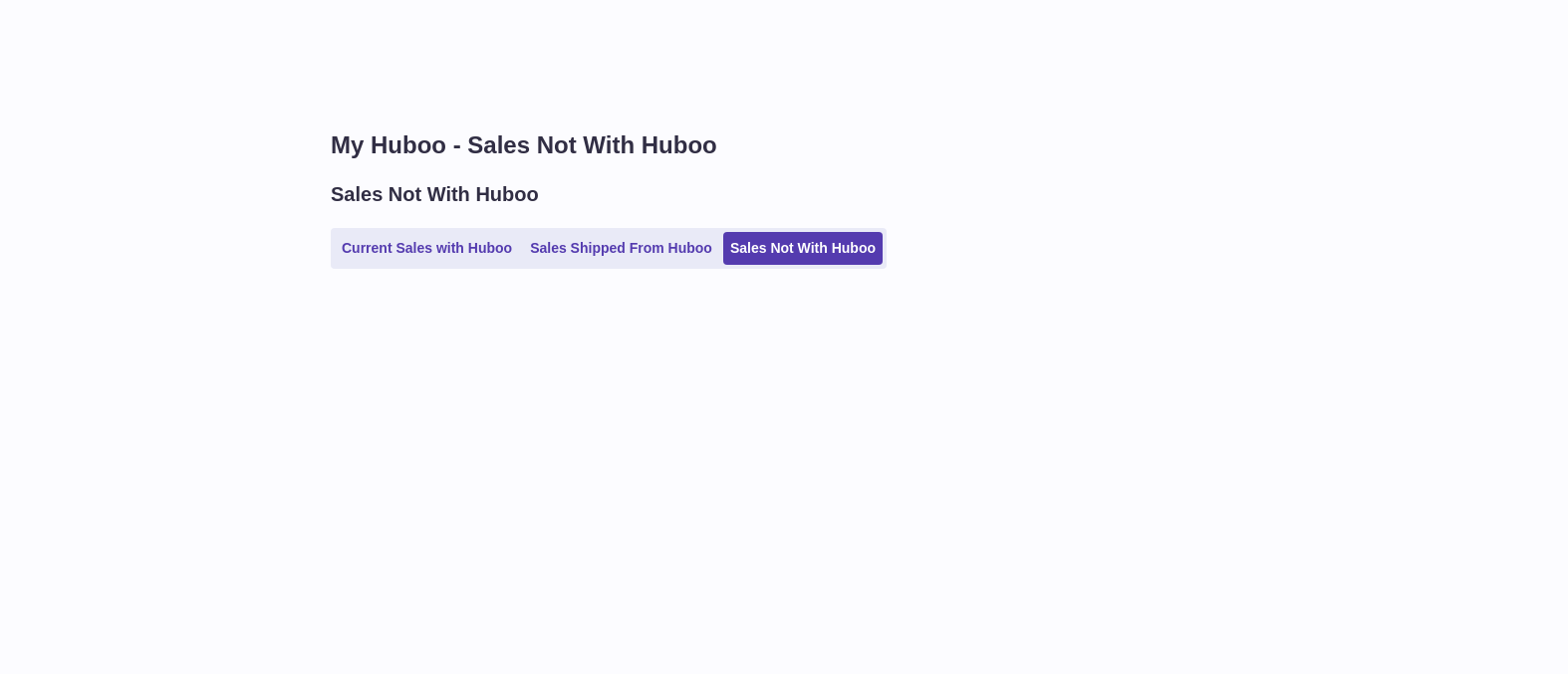 scroll, scrollTop: 0, scrollLeft: 0, axis: both 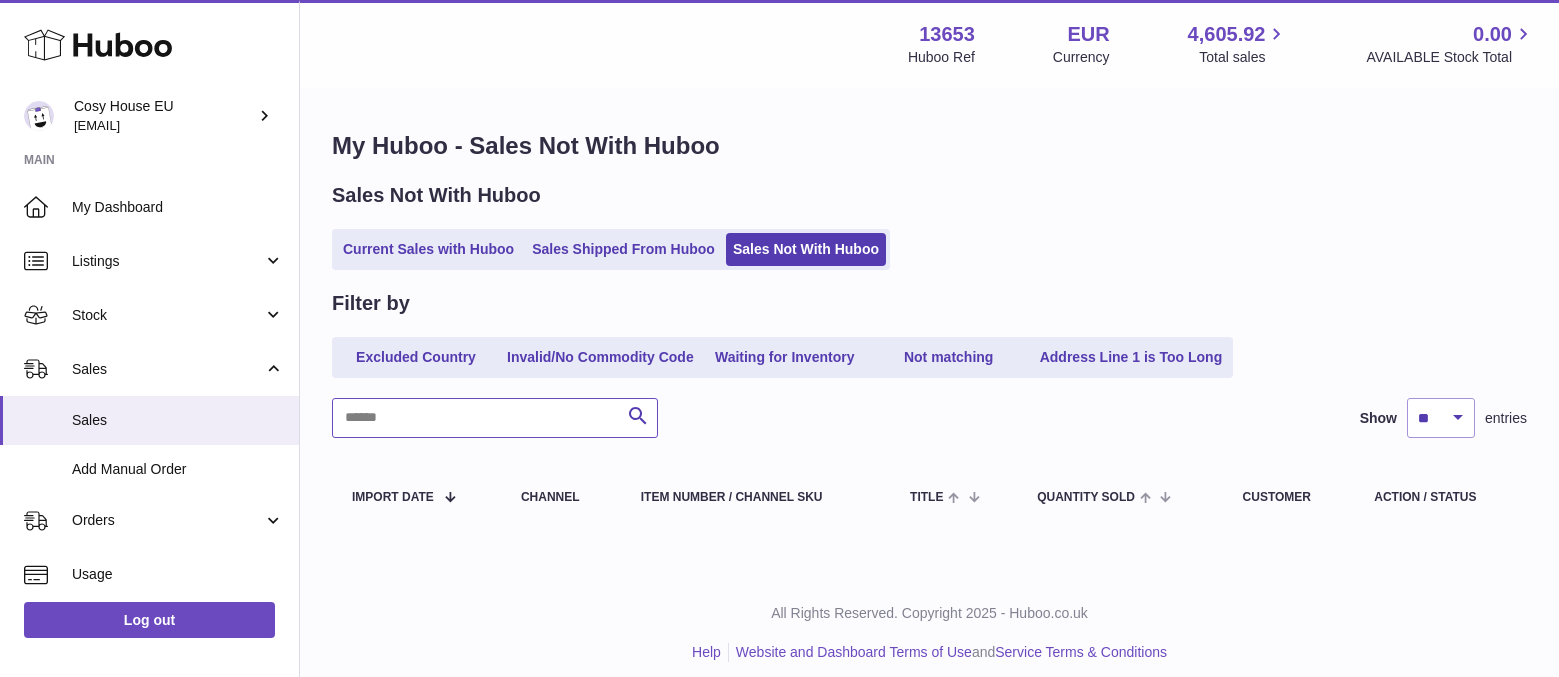 click at bounding box center [495, 418] 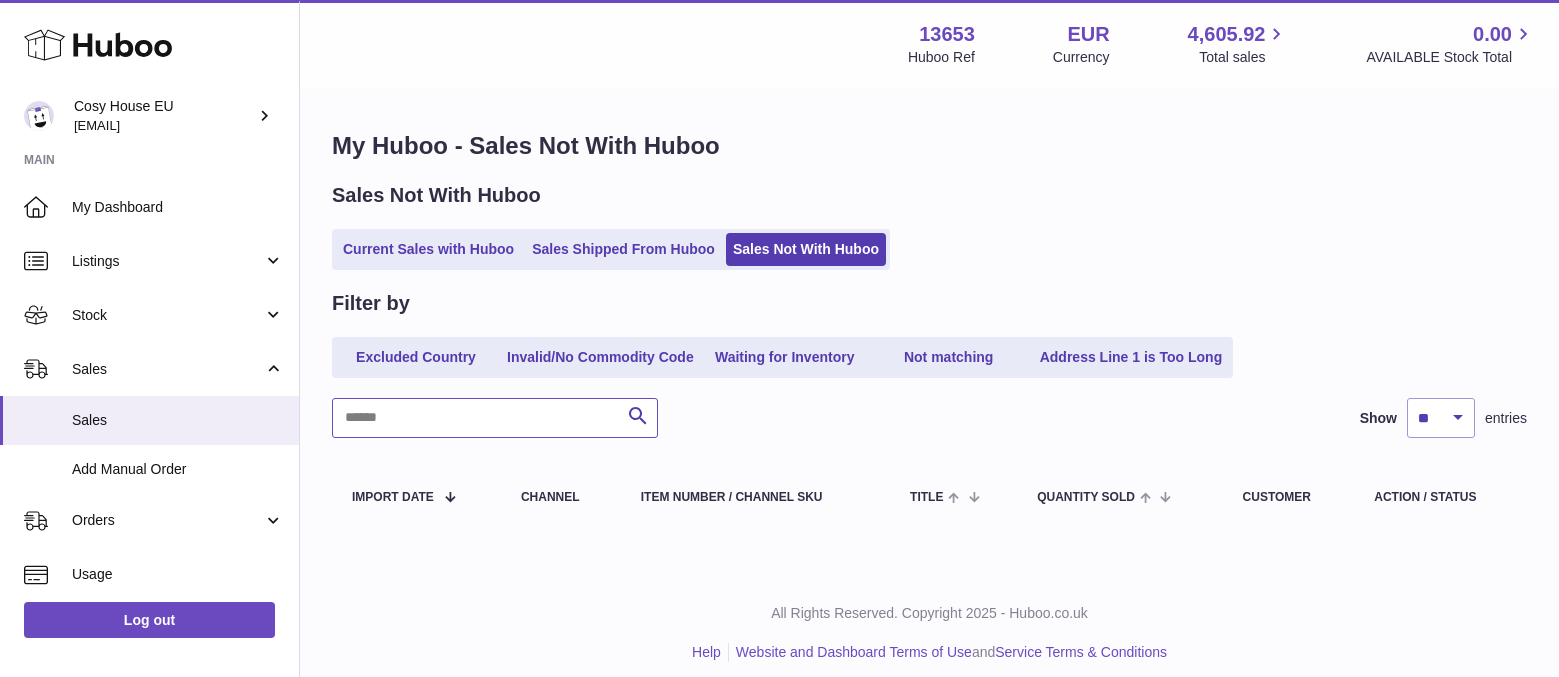 paste on "**********" 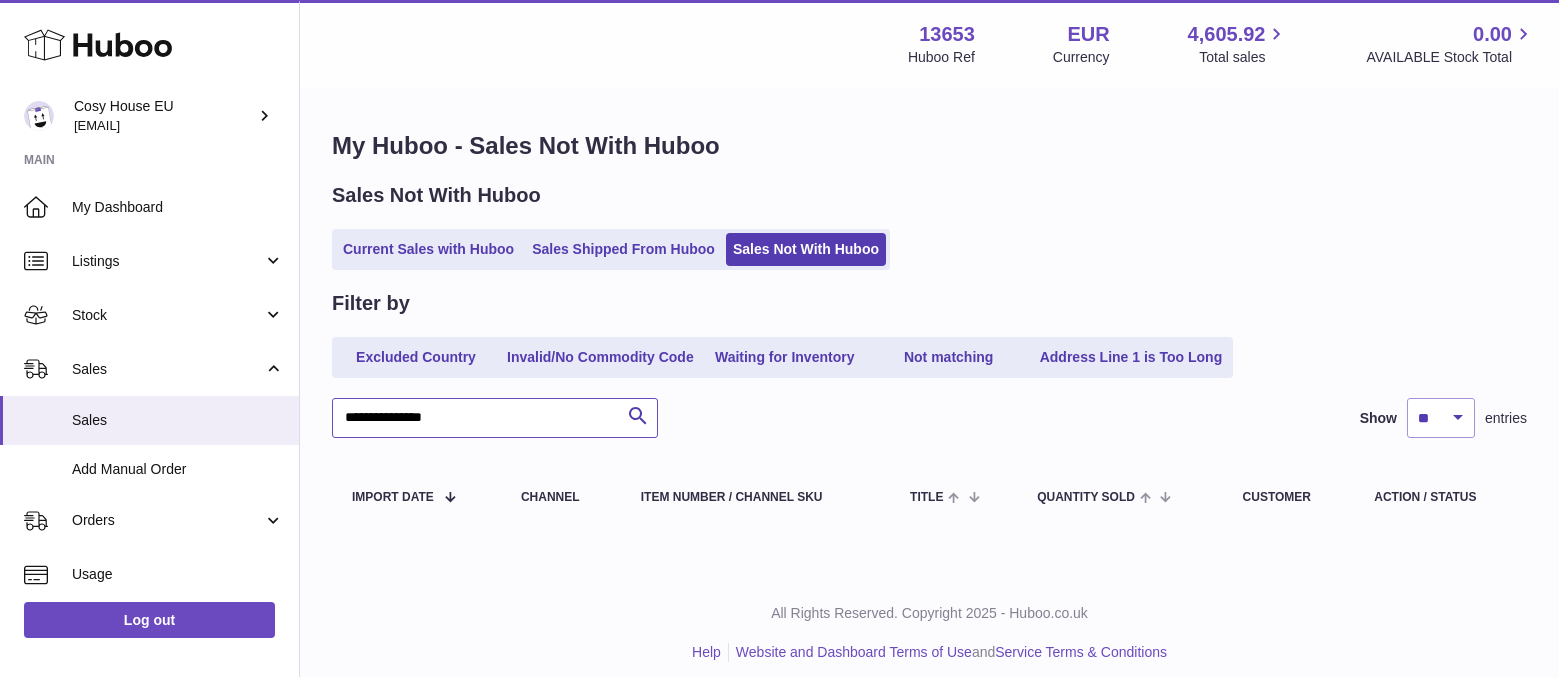 click on "**********" at bounding box center (495, 418) 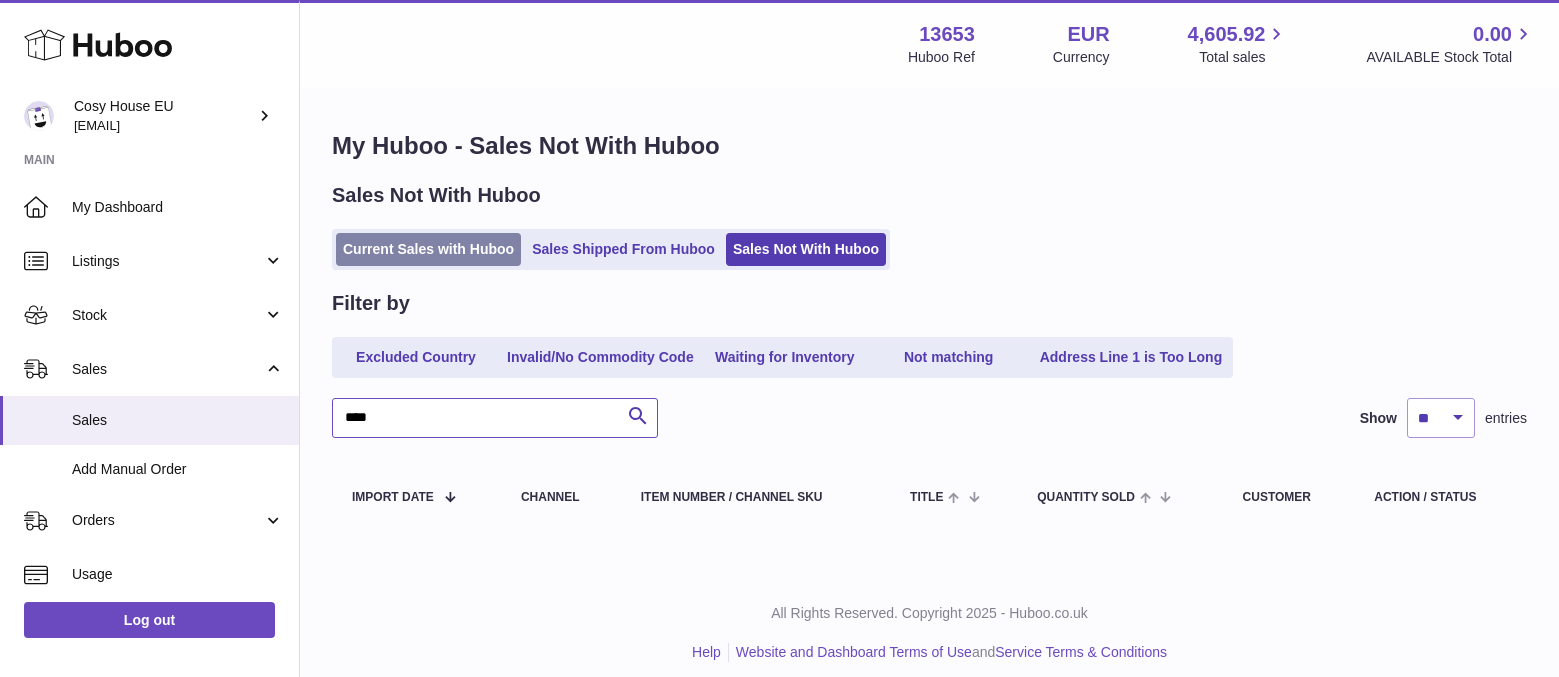 type on "****" 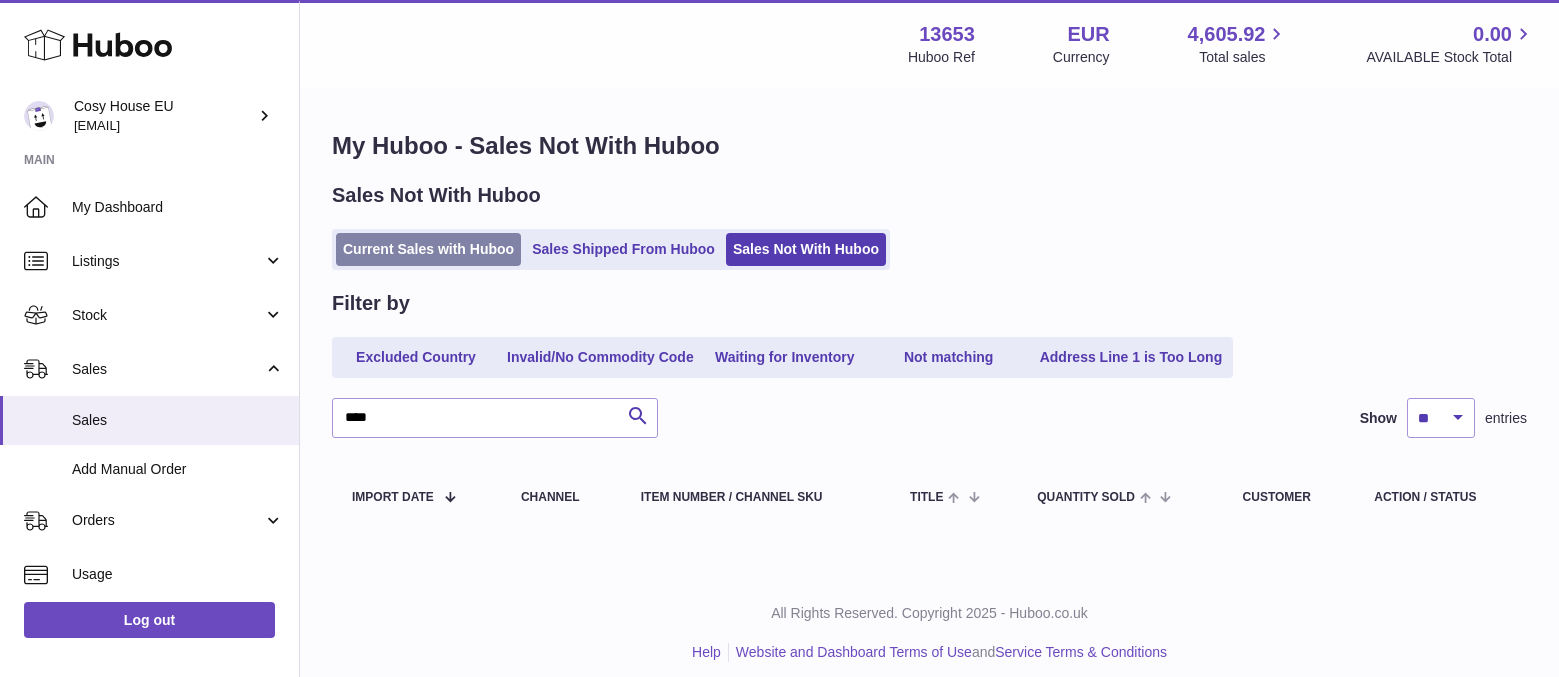 click on "Current Sales with Huboo" at bounding box center [428, 249] 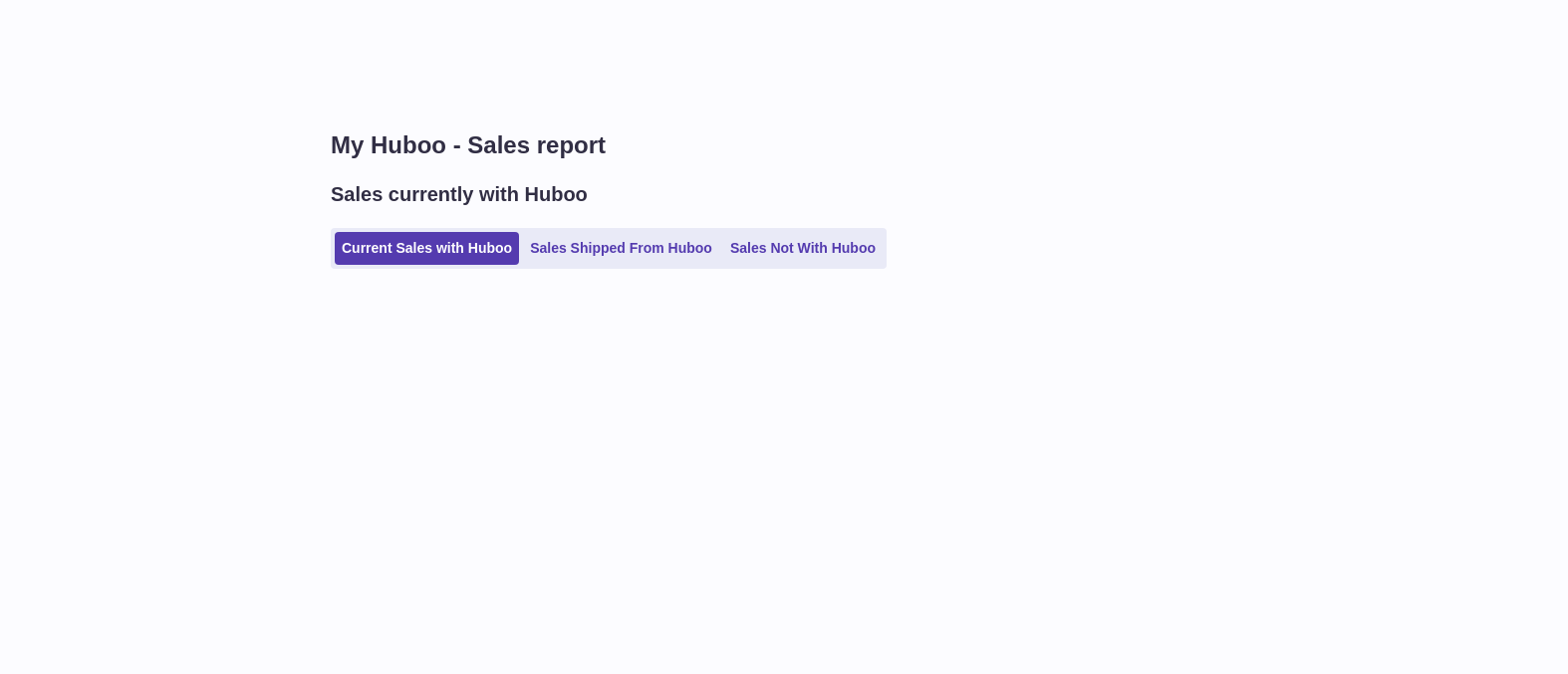 scroll, scrollTop: 0, scrollLeft: 0, axis: both 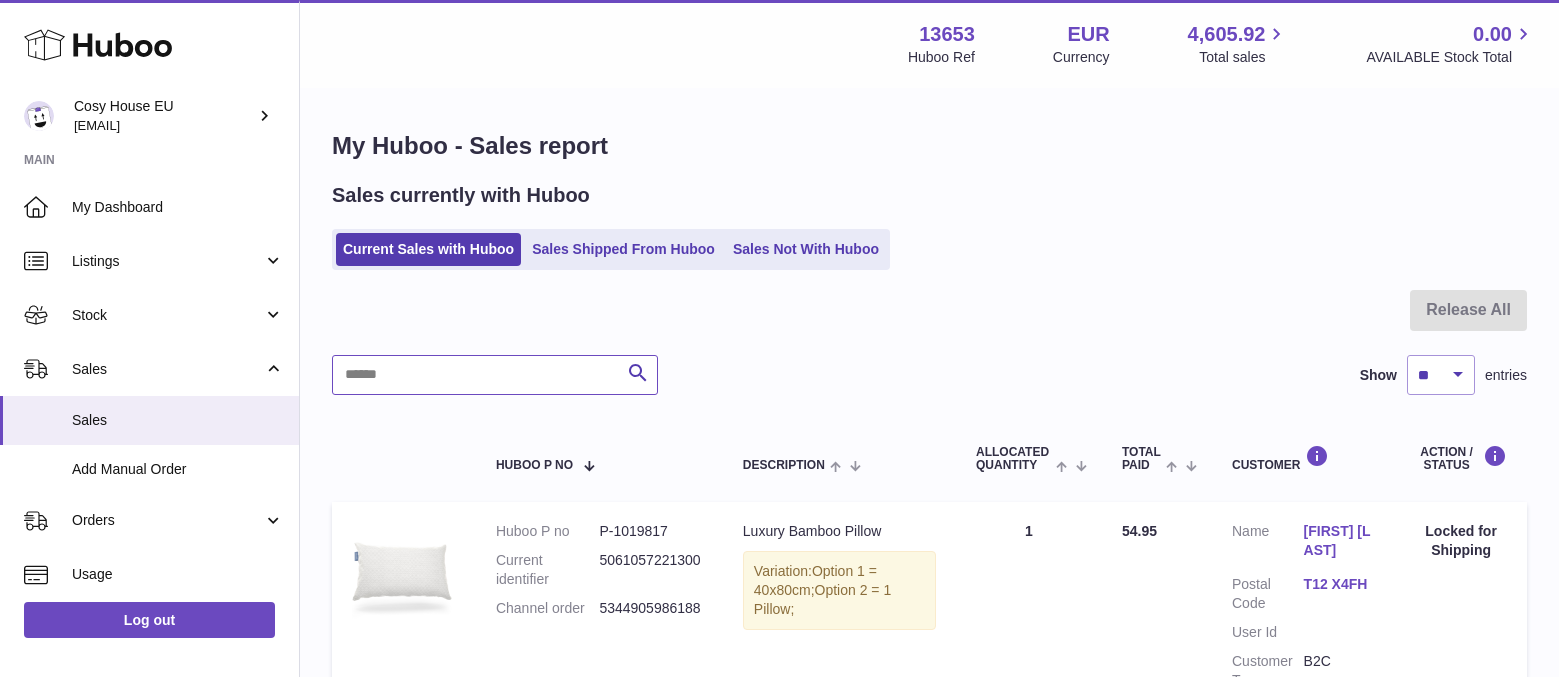 click at bounding box center [495, 375] 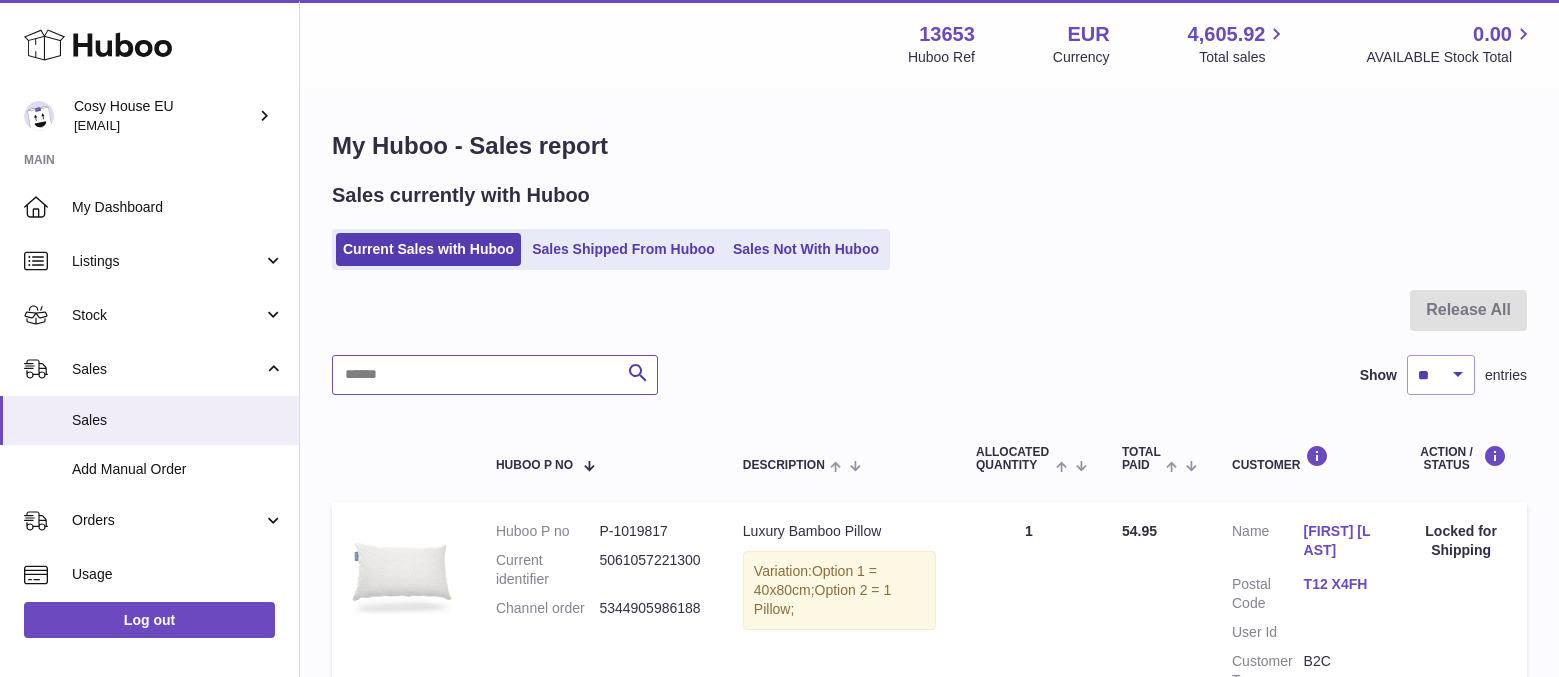 paste on "****" 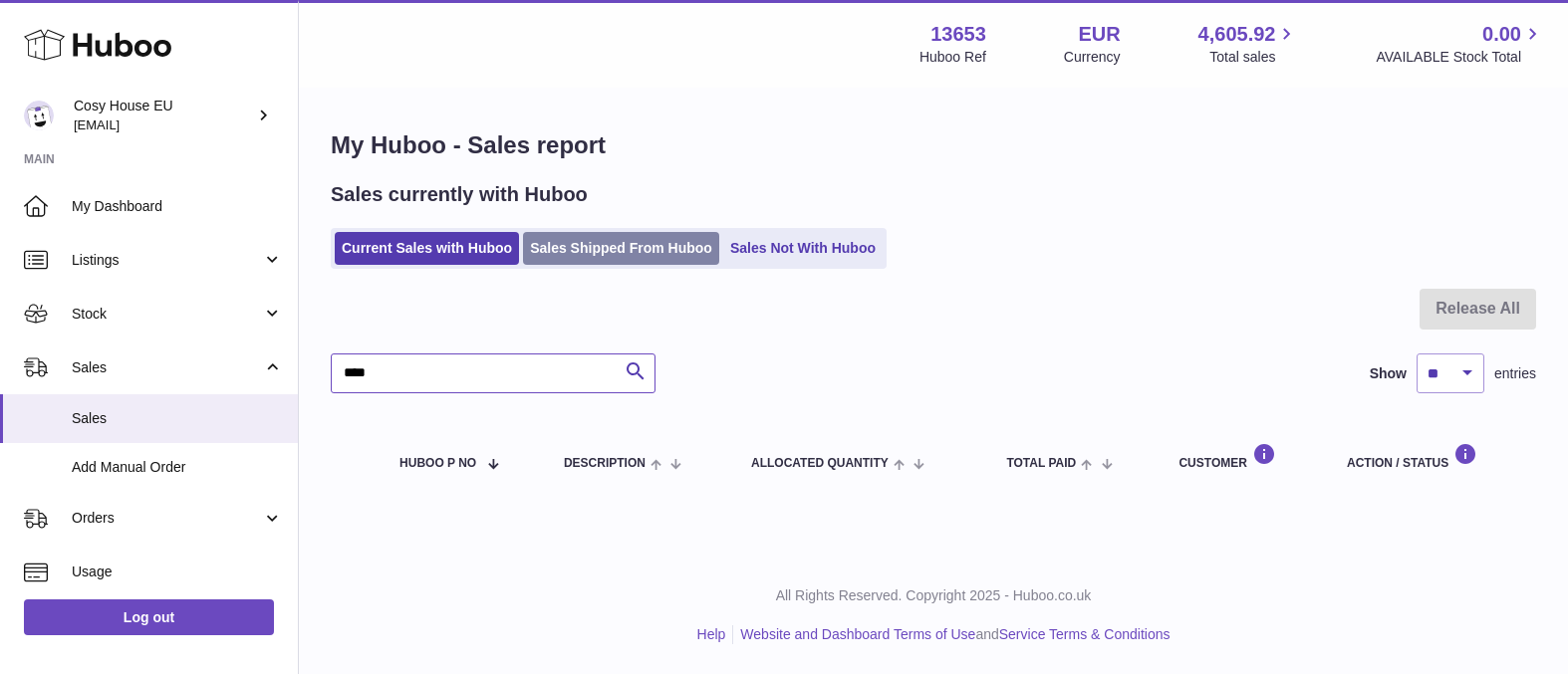 type on "****" 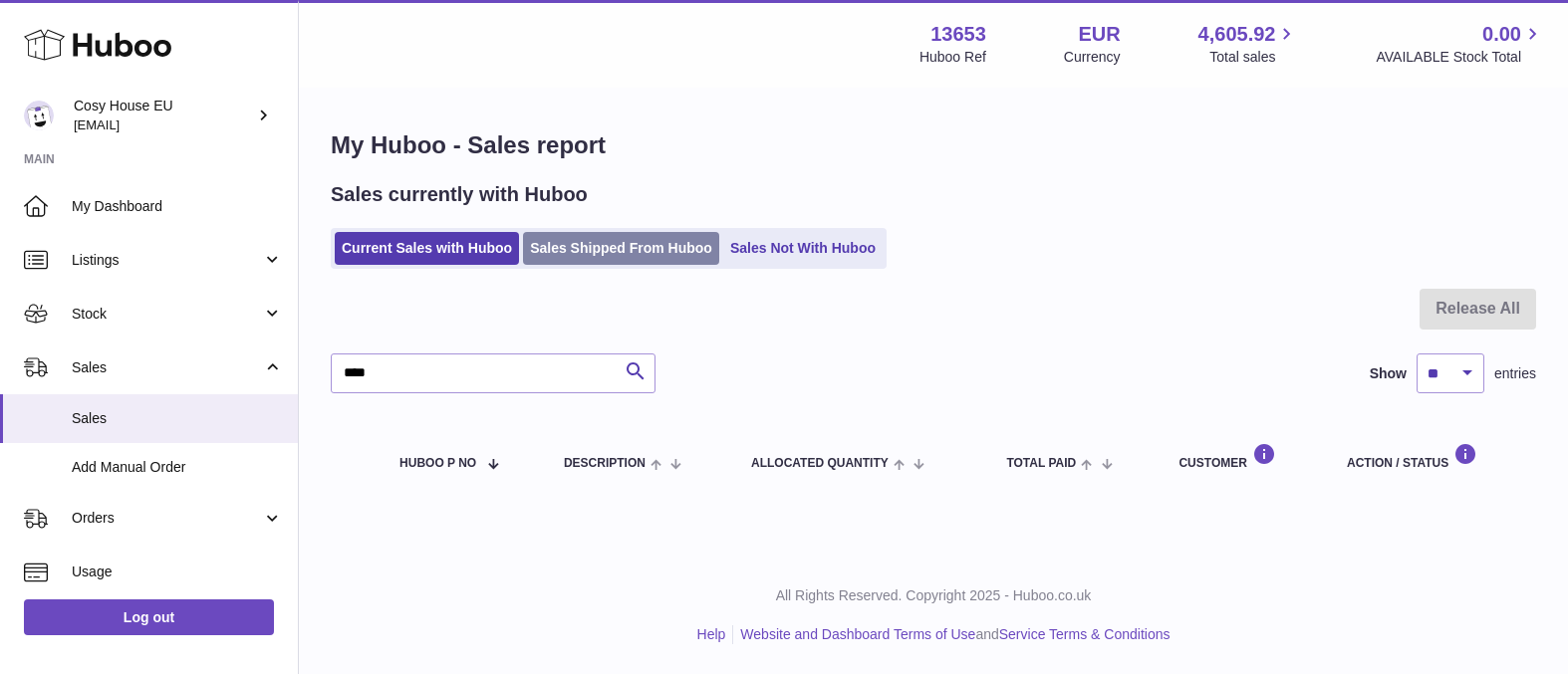 click on "Sales Shipped From Huboo" at bounding box center [621, 248] 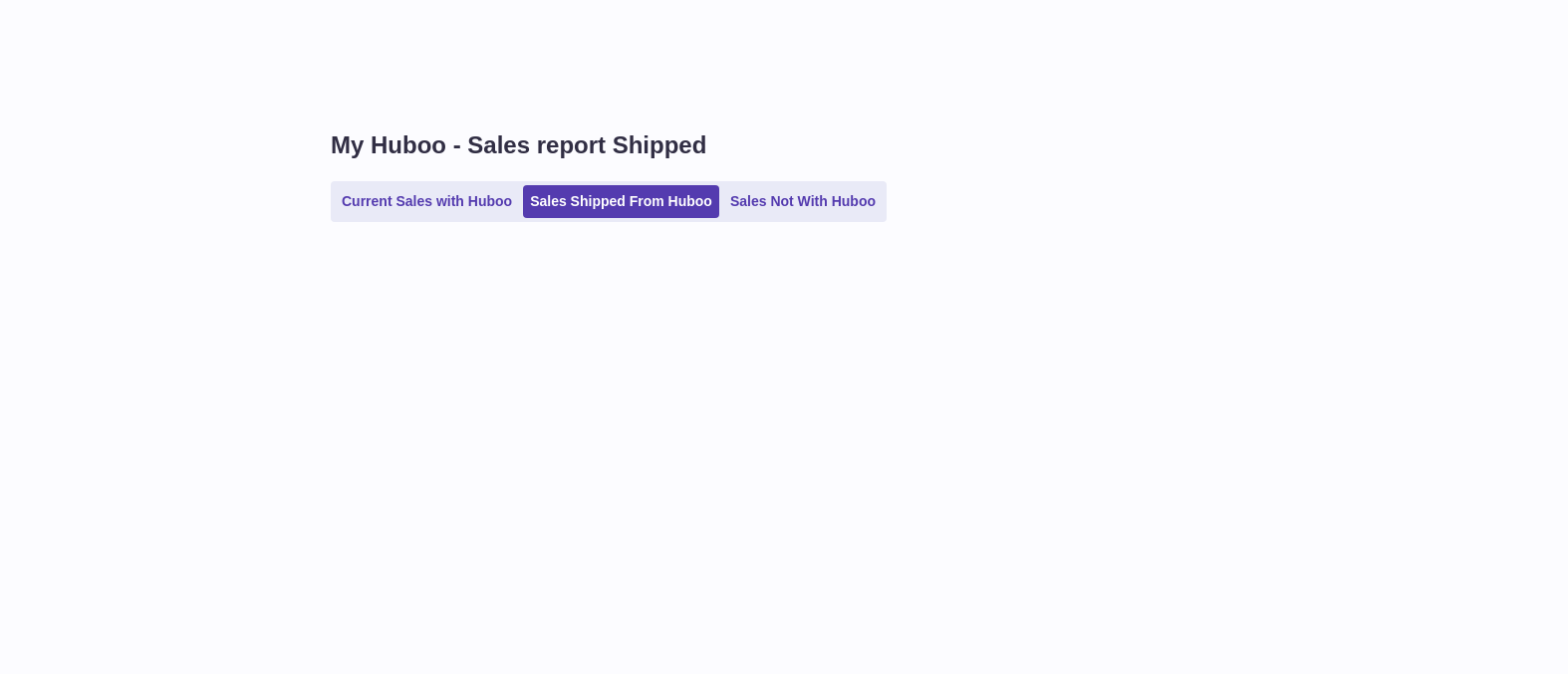 scroll, scrollTop: 0, scrollLeft: 0, axis: both 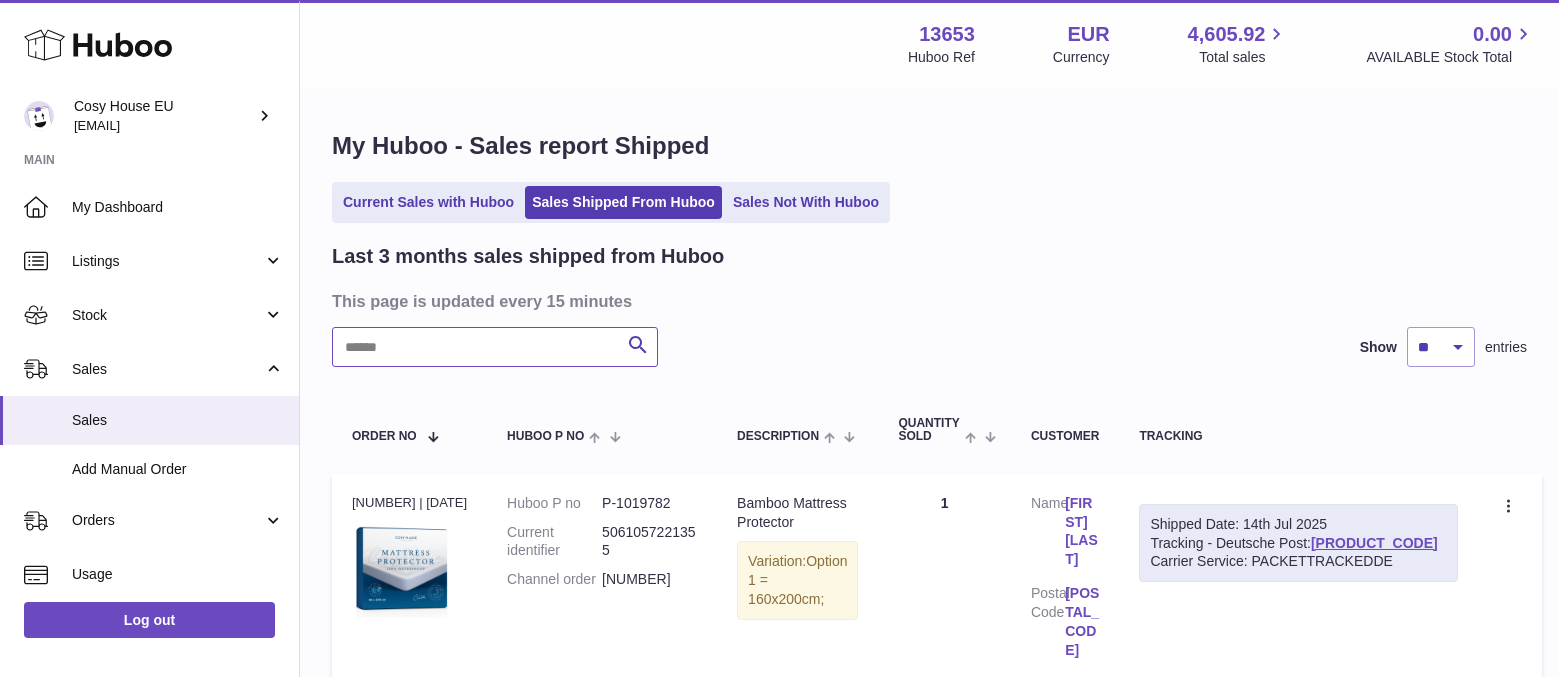click at bounding box center [495, 347] 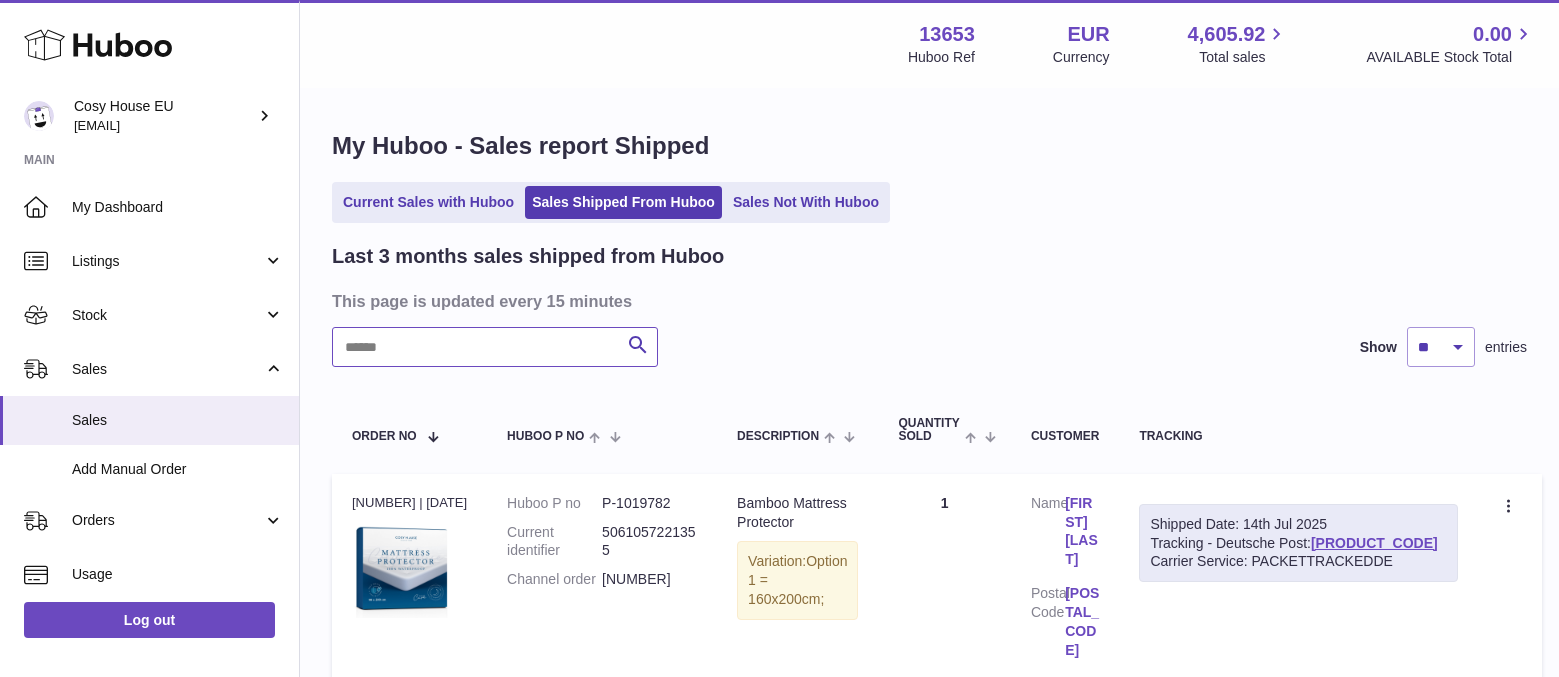 paste on "****" 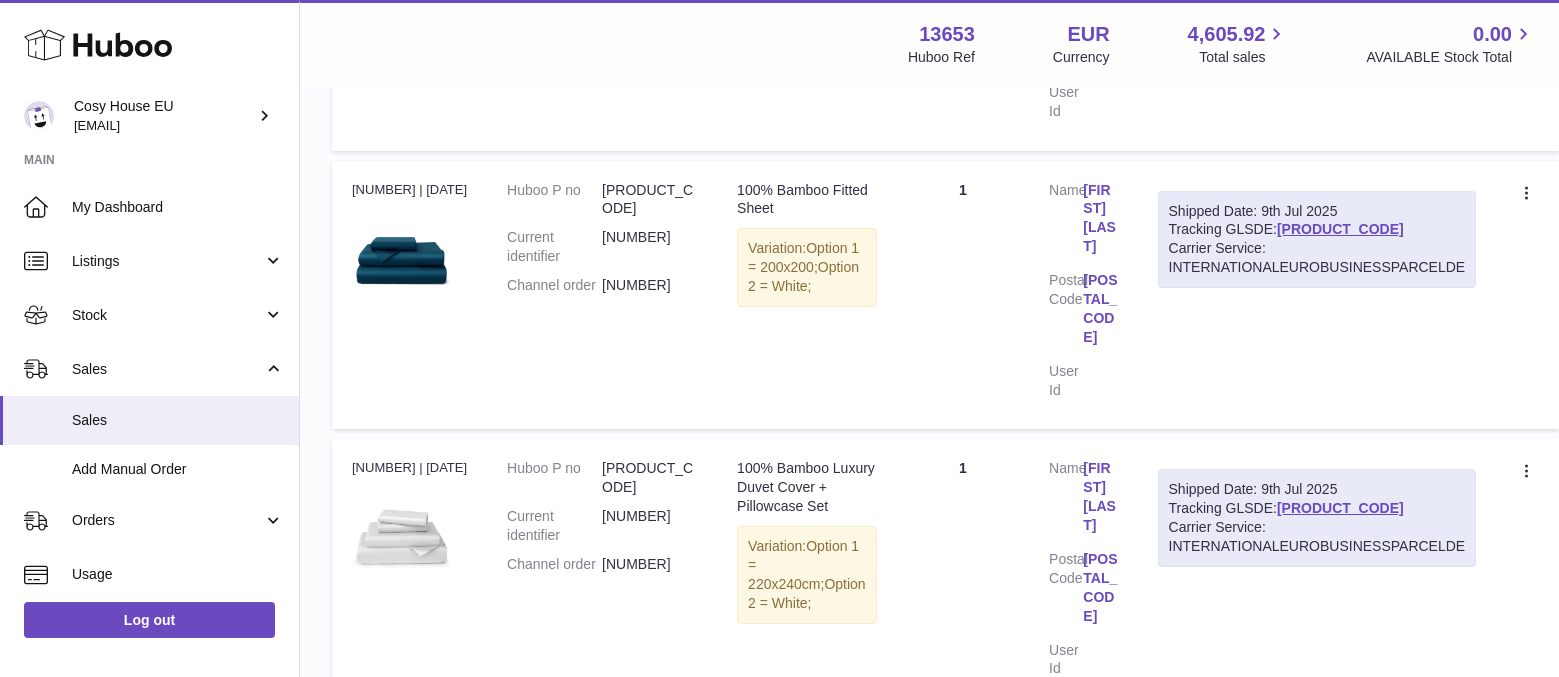 scroll, scrollTop: 0, scrollLeft: 0, axis: both 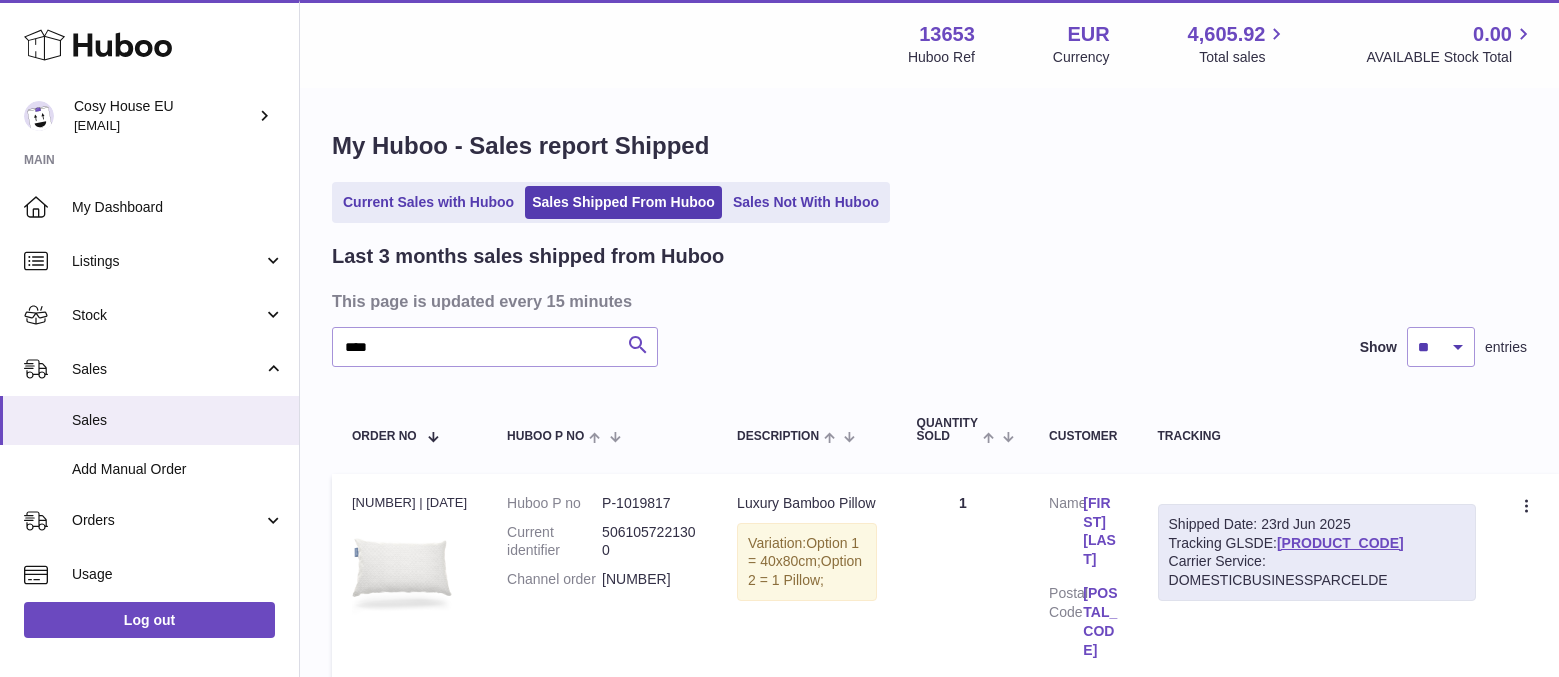 click at bounding box center [638, 345] 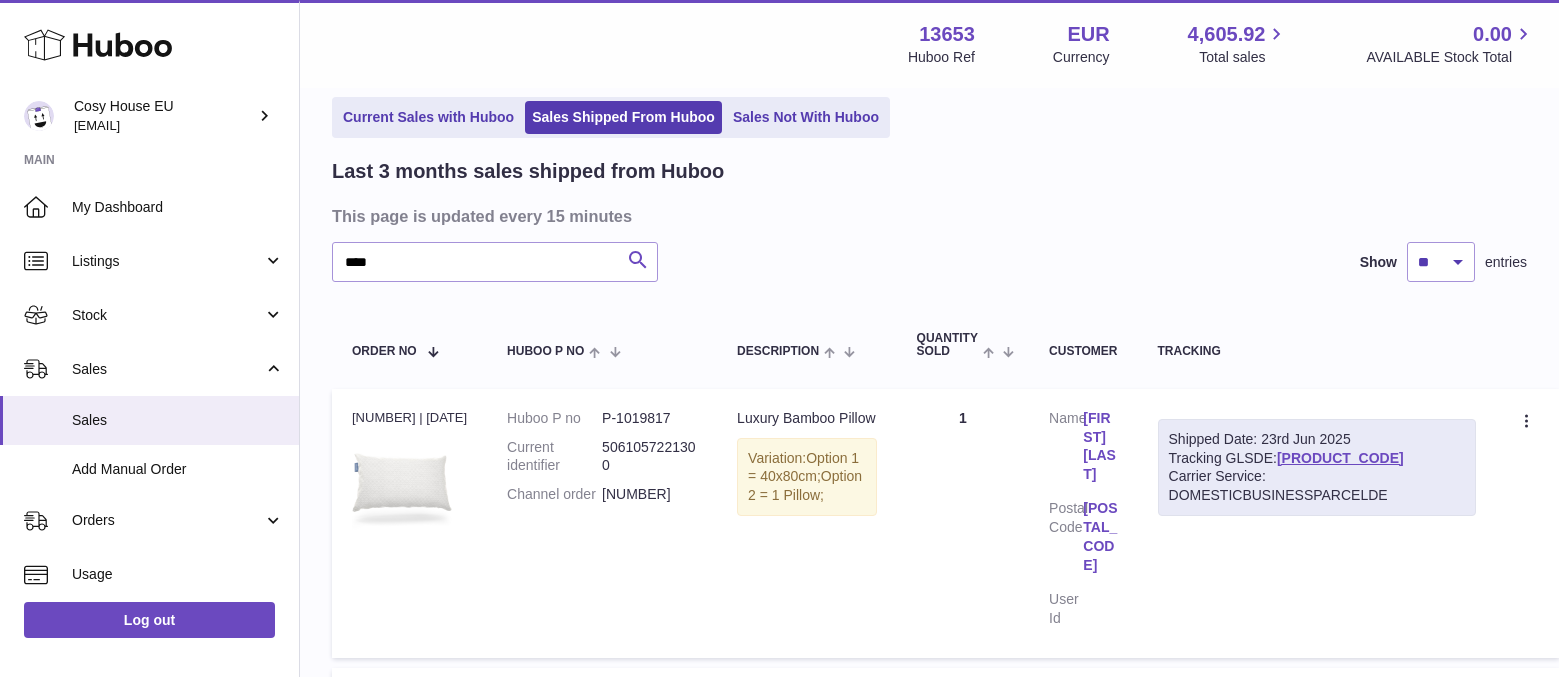 scroll, scrollTop: 167, scrollLeft: 0, axis: vertical 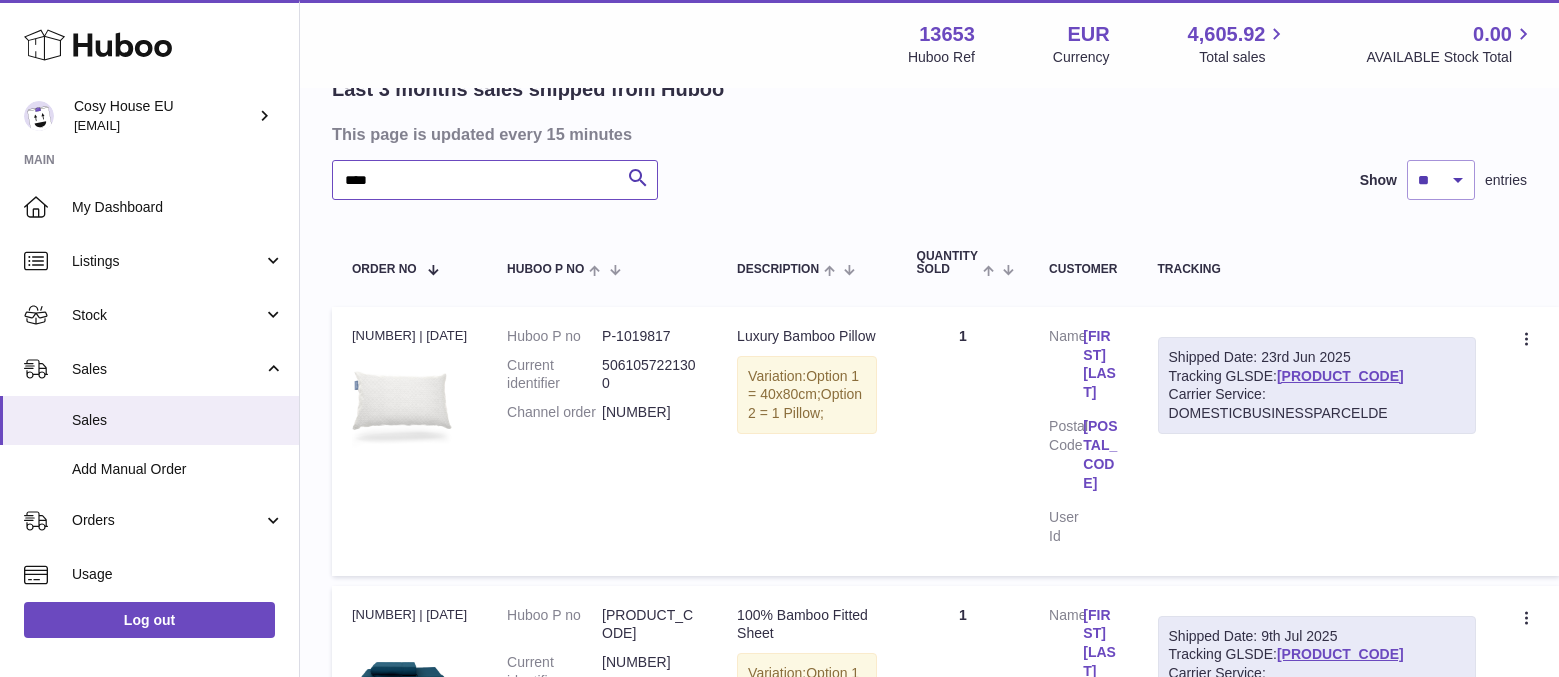 click on "****" at bounding box center (495, 180) 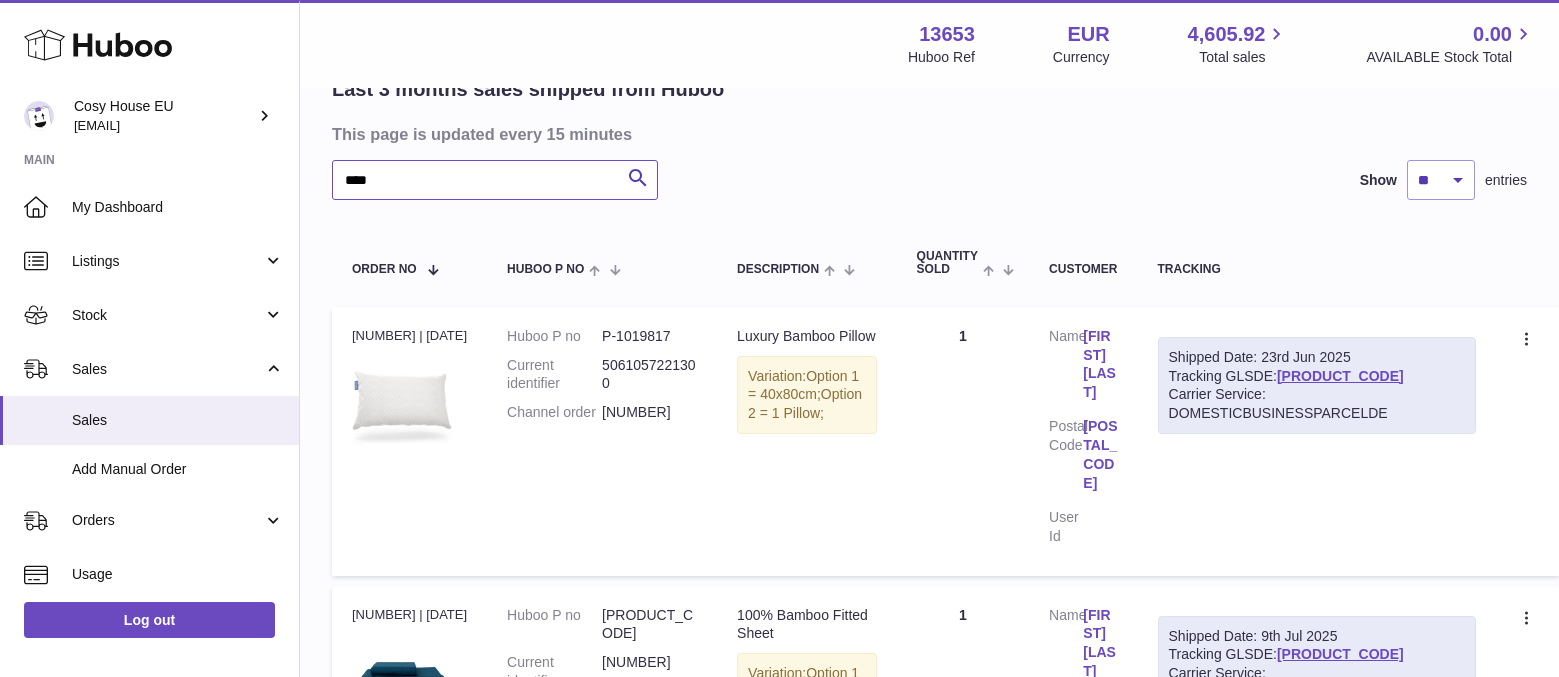 paste on "*********" 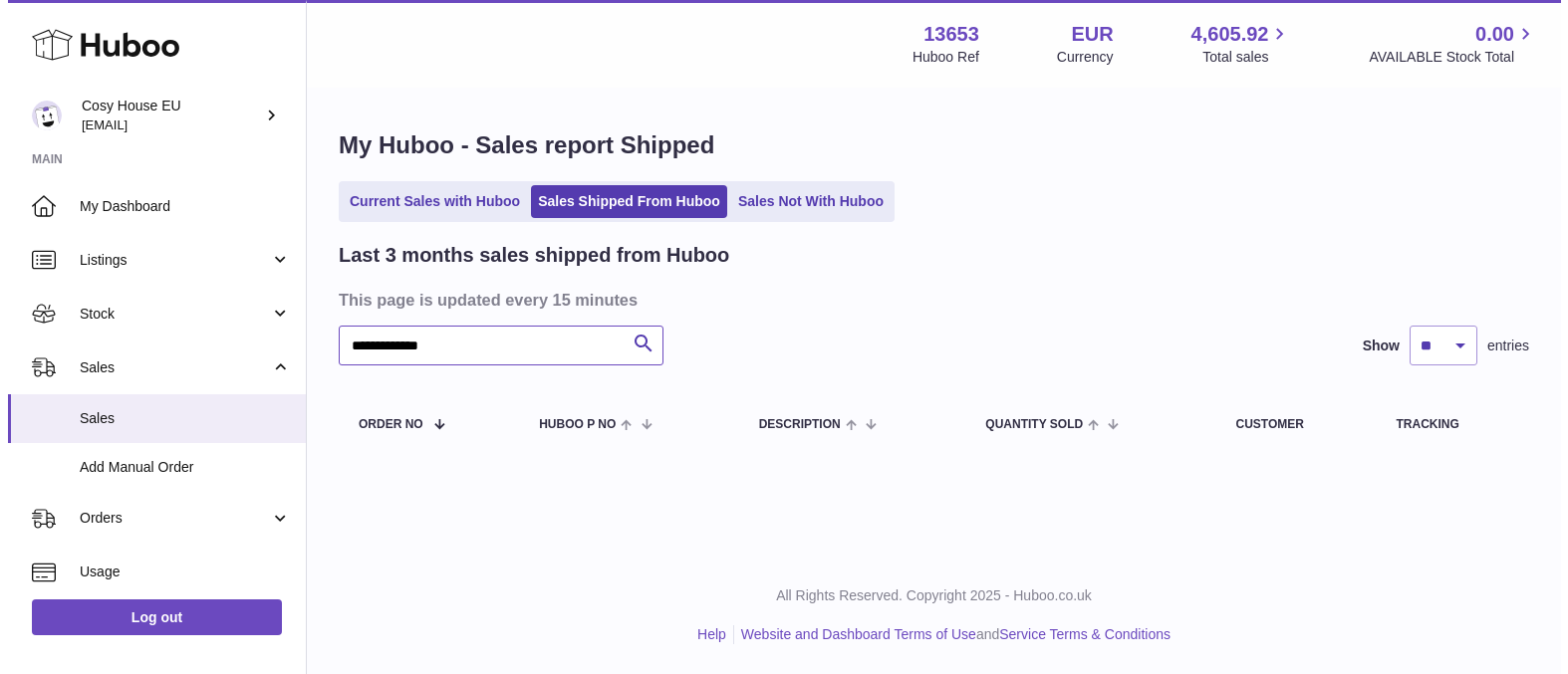 scroll, scrollTop: 0, scrollLeft: 0, axis: both 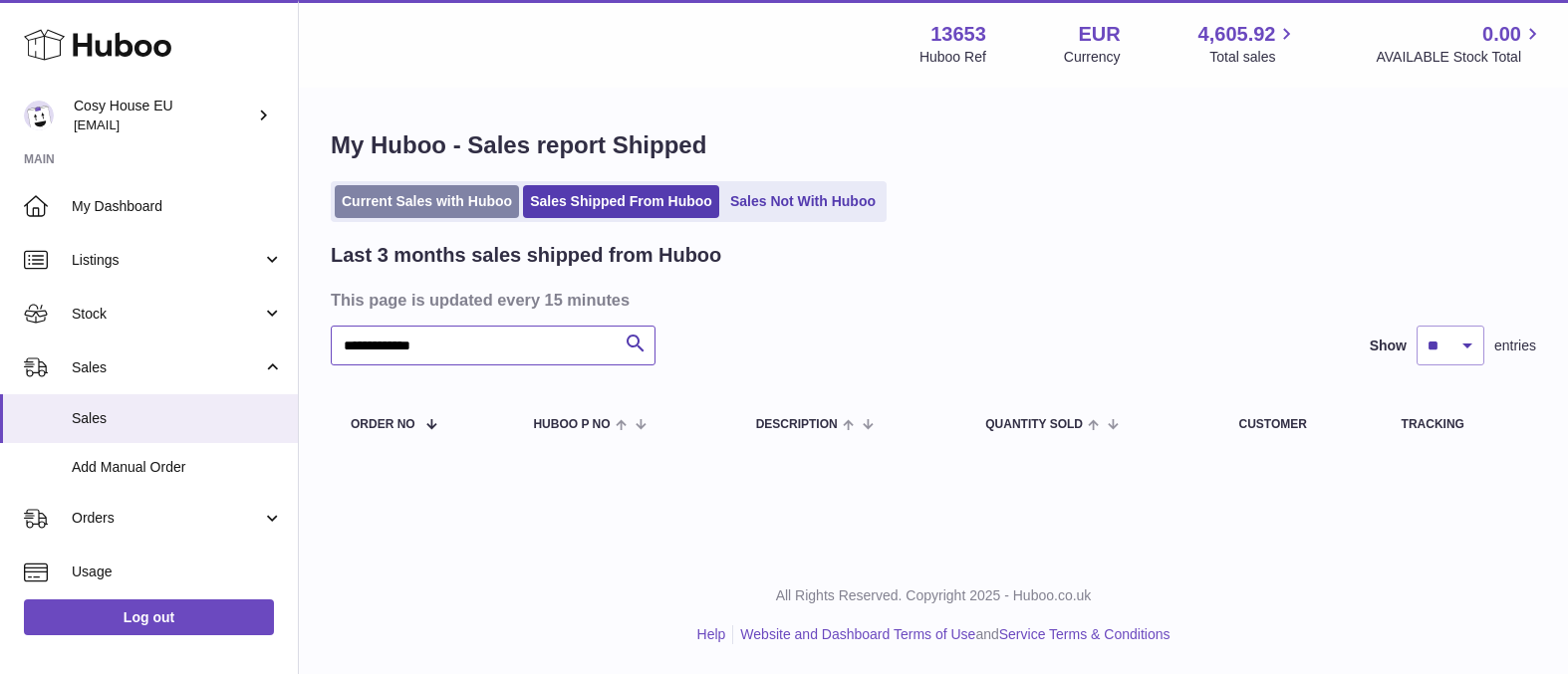type on "**********" 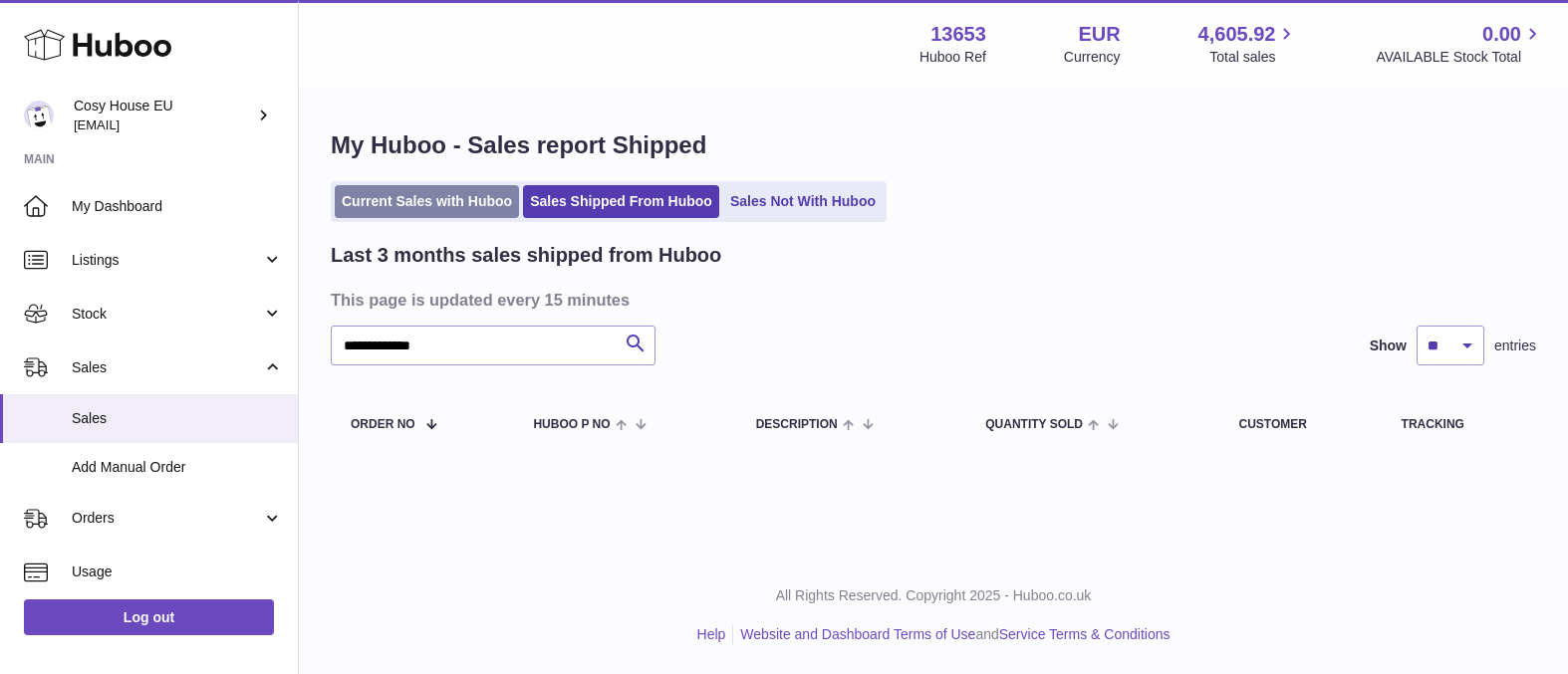 click on "Current Sales with Huboo" at bounding box center [426, 201] 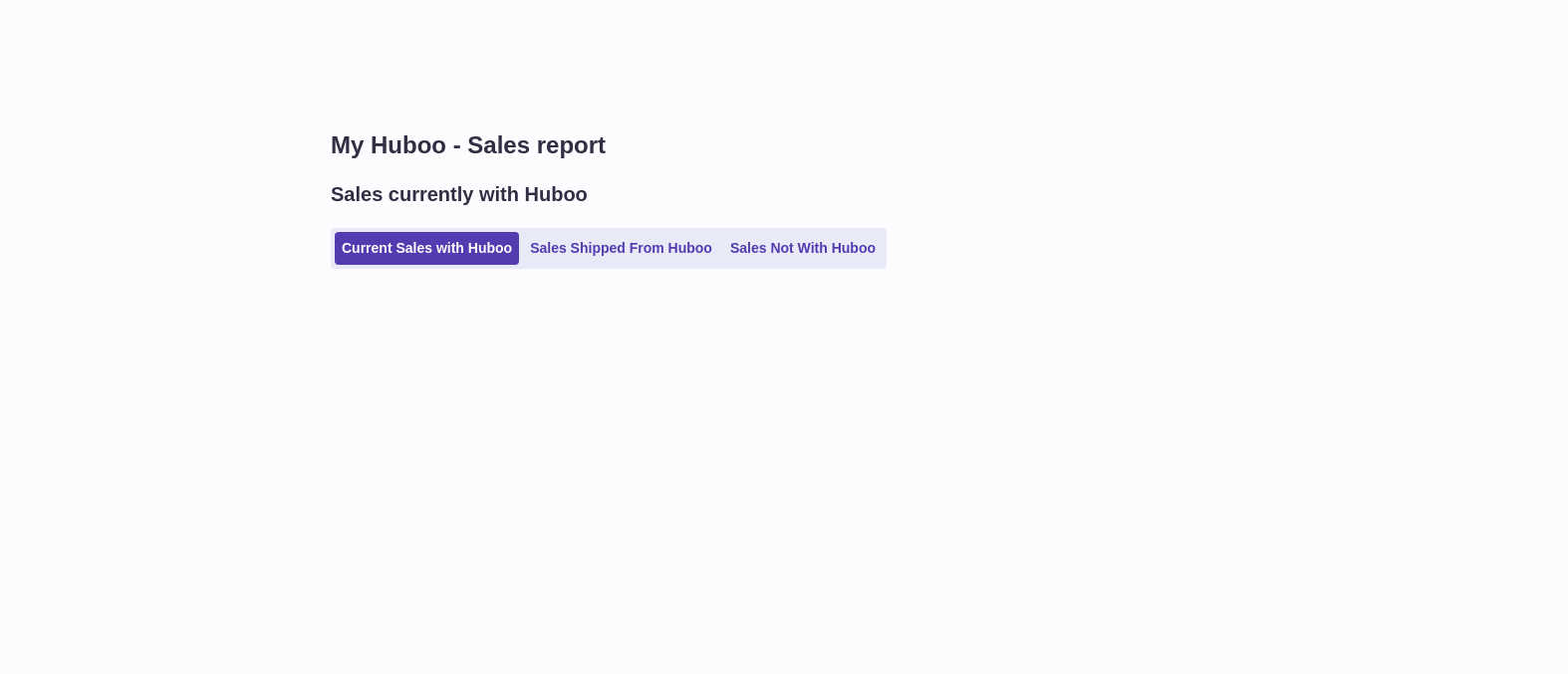 scroll, scrollTop: 0, scrollLeft: 0, axis: both 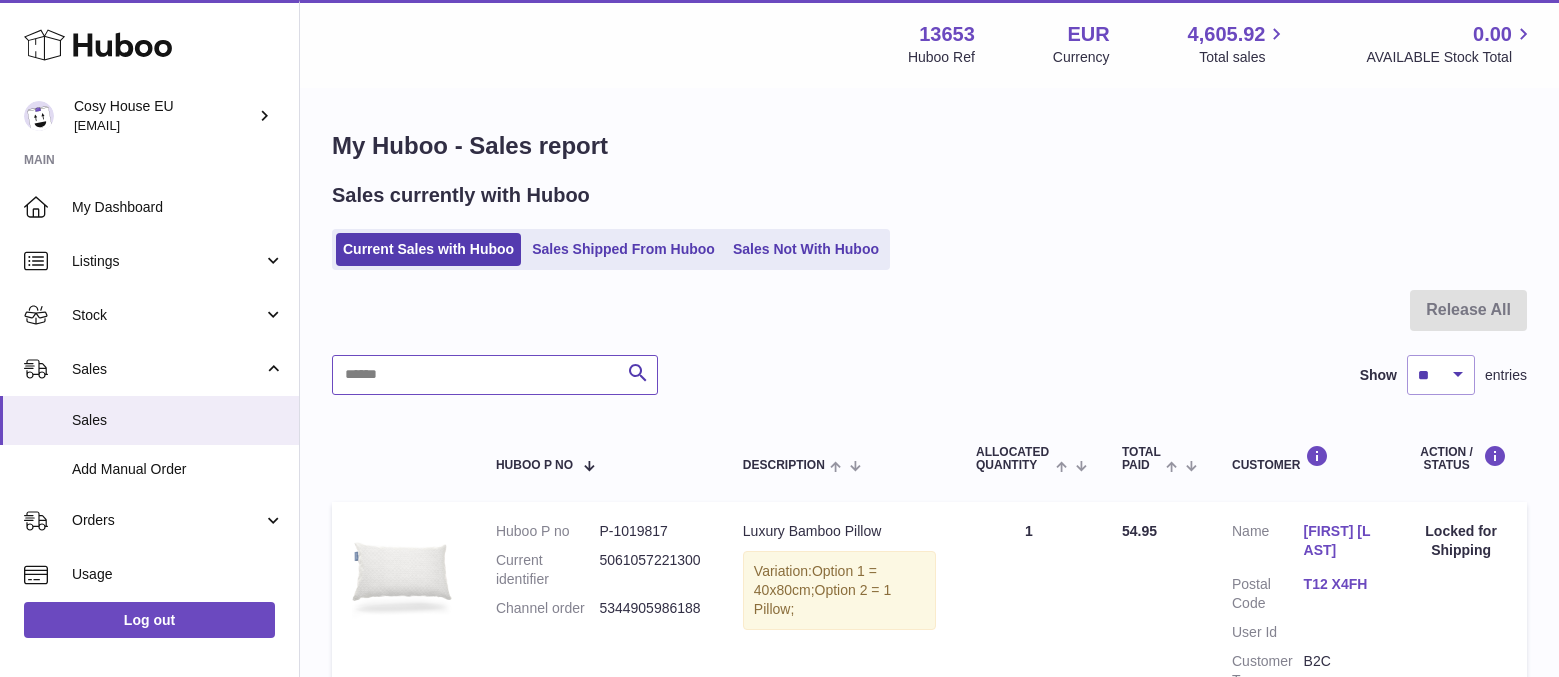 click at bounding box center (495, 375) 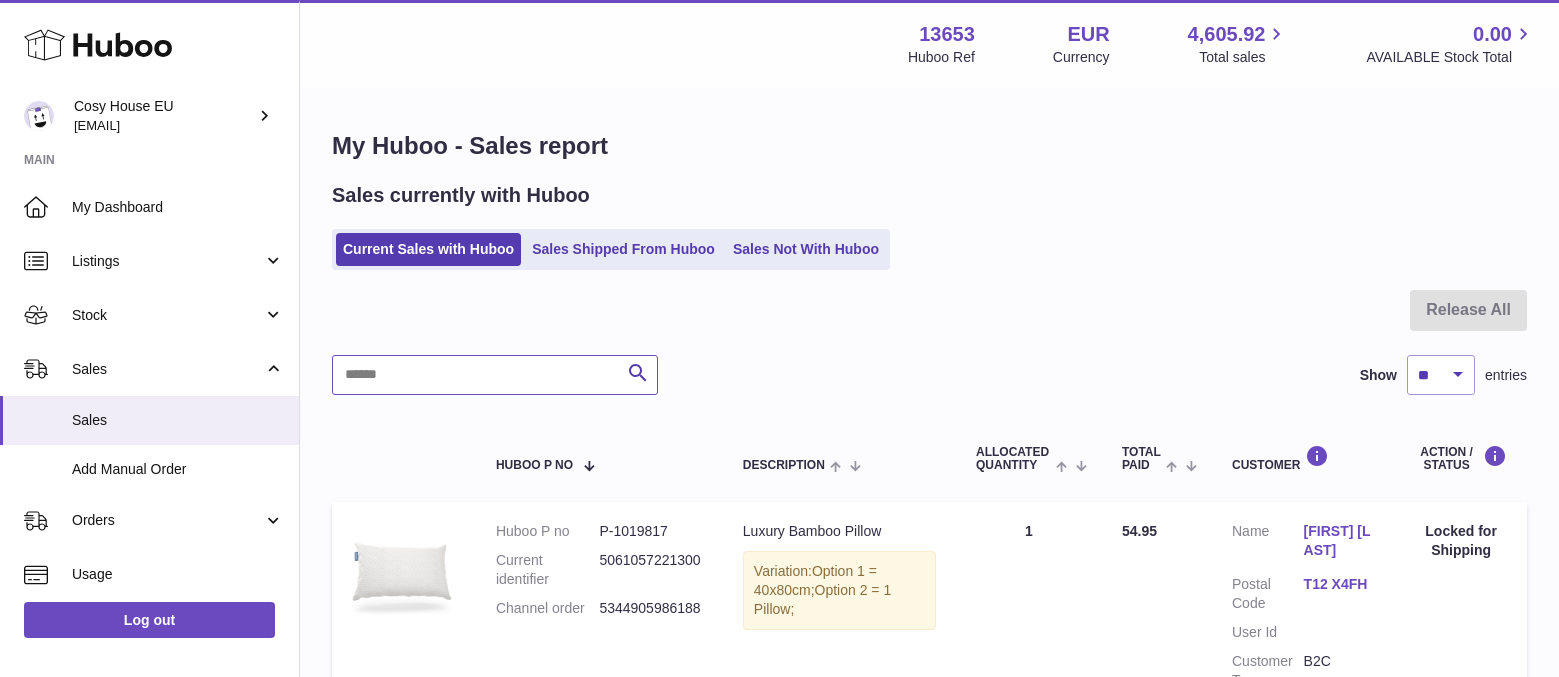 paste on "**********" 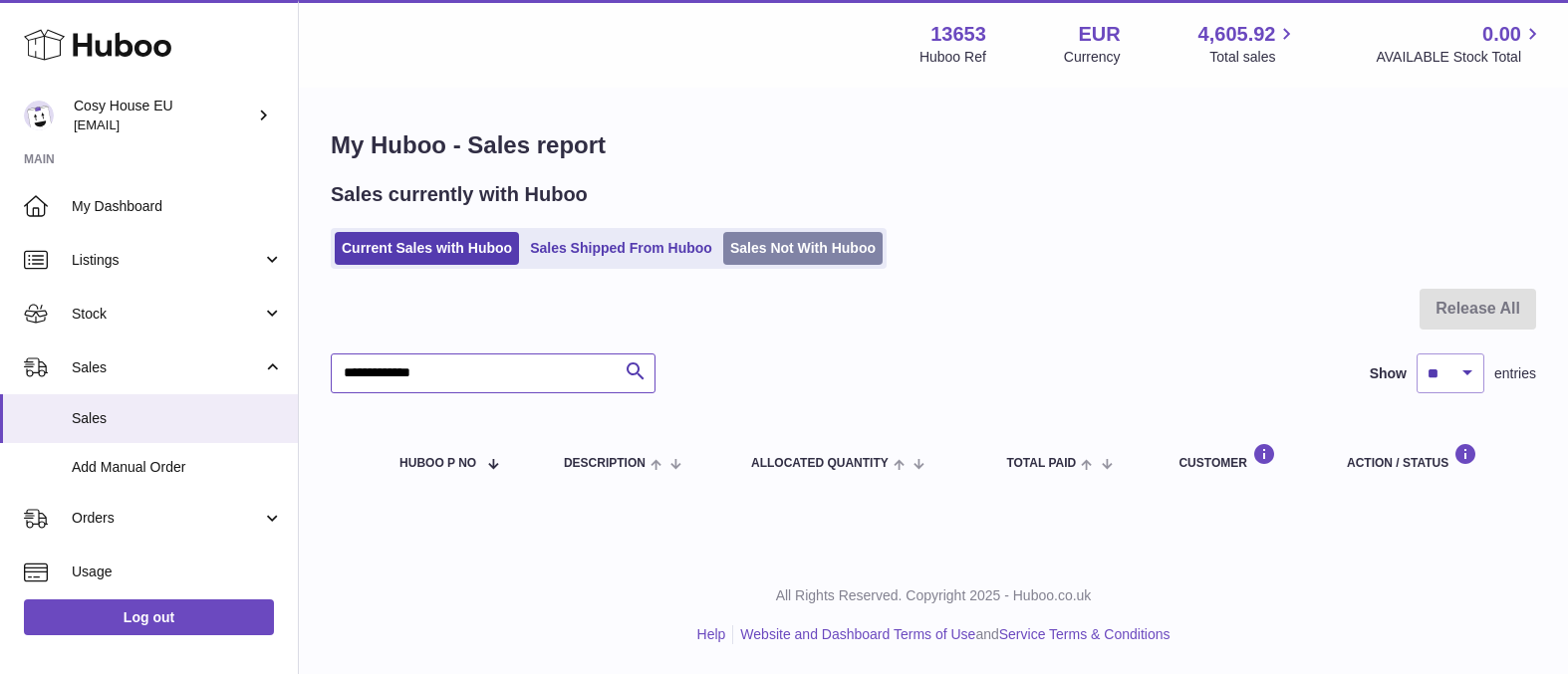 type on "**********" 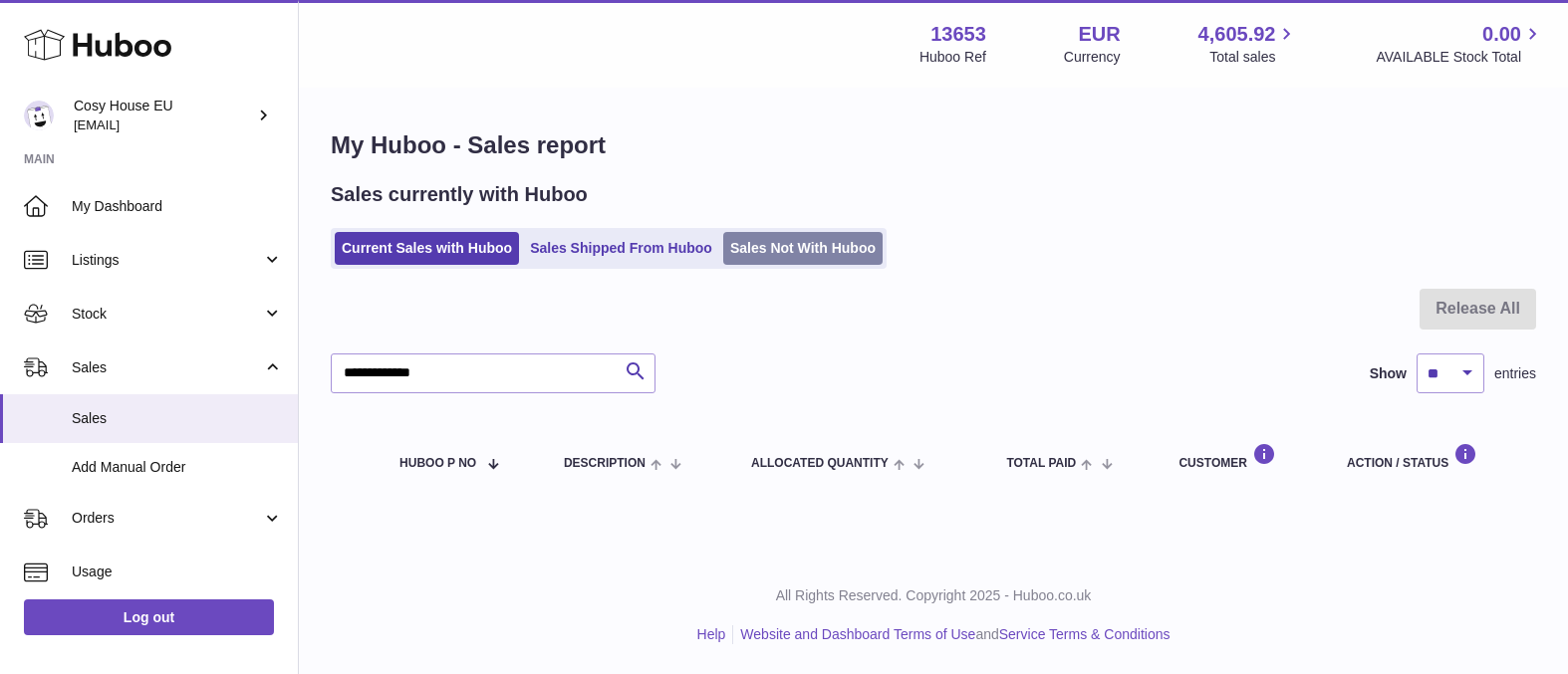 click on "Sales Not With Huboo" at bounding box center (803, 248) 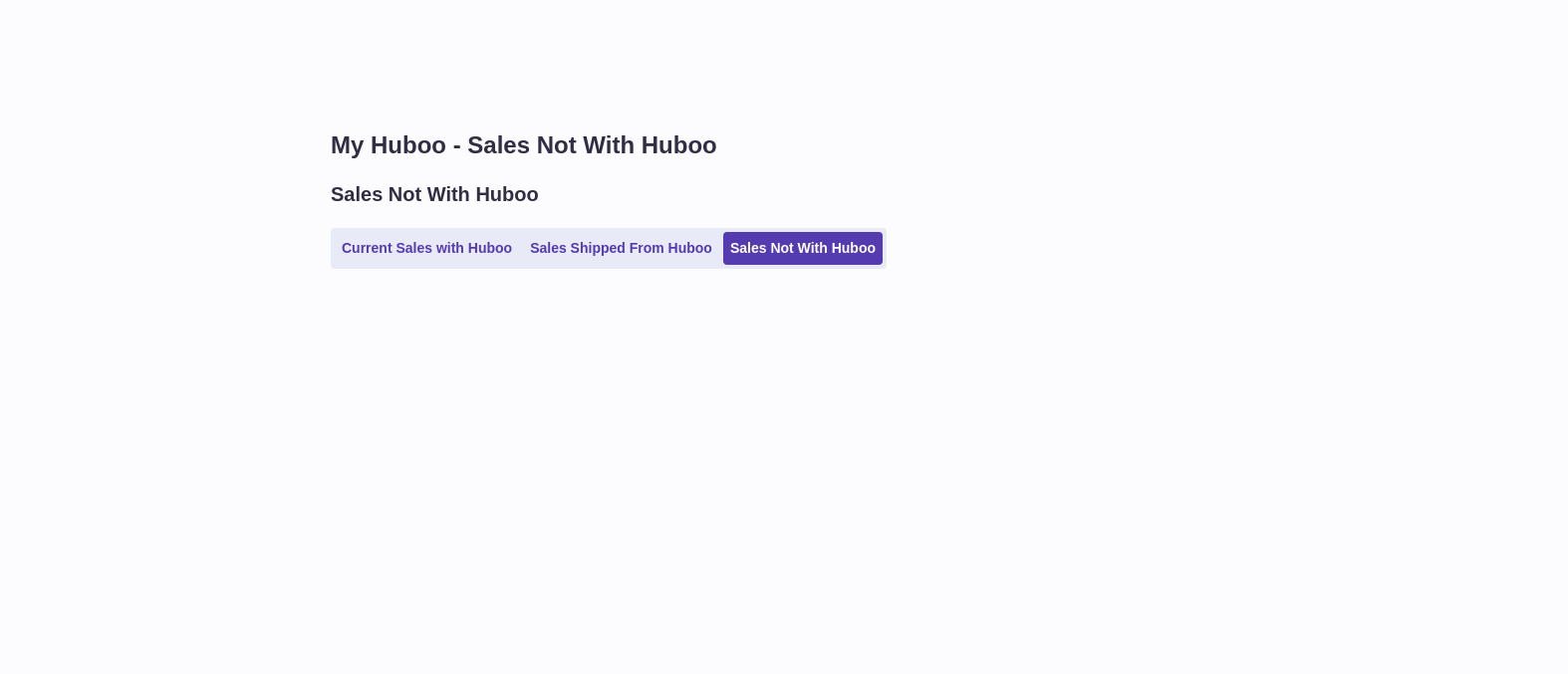 scroll, scrollTop: 0, scrollLeft: 0, axis: both 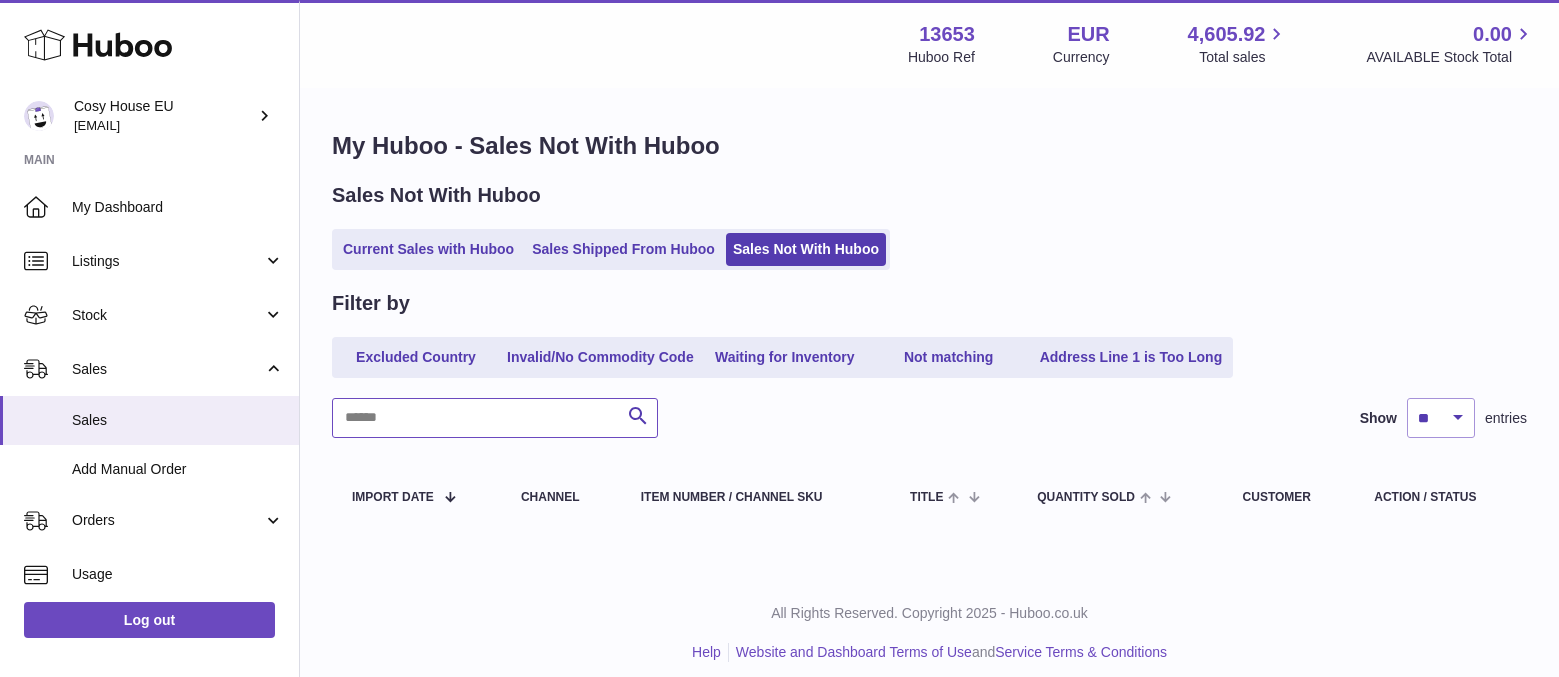 click at bounding box center (495, 418) 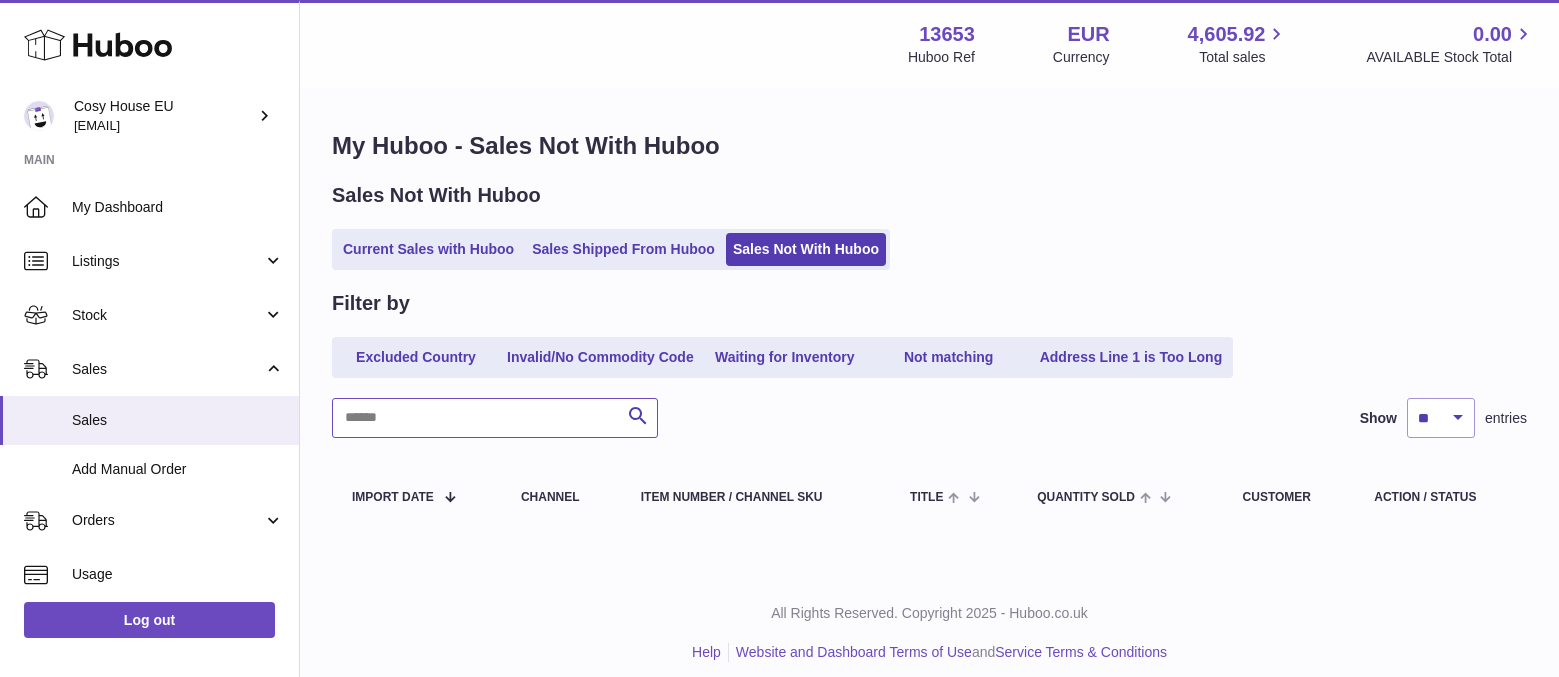 paste on "**********" 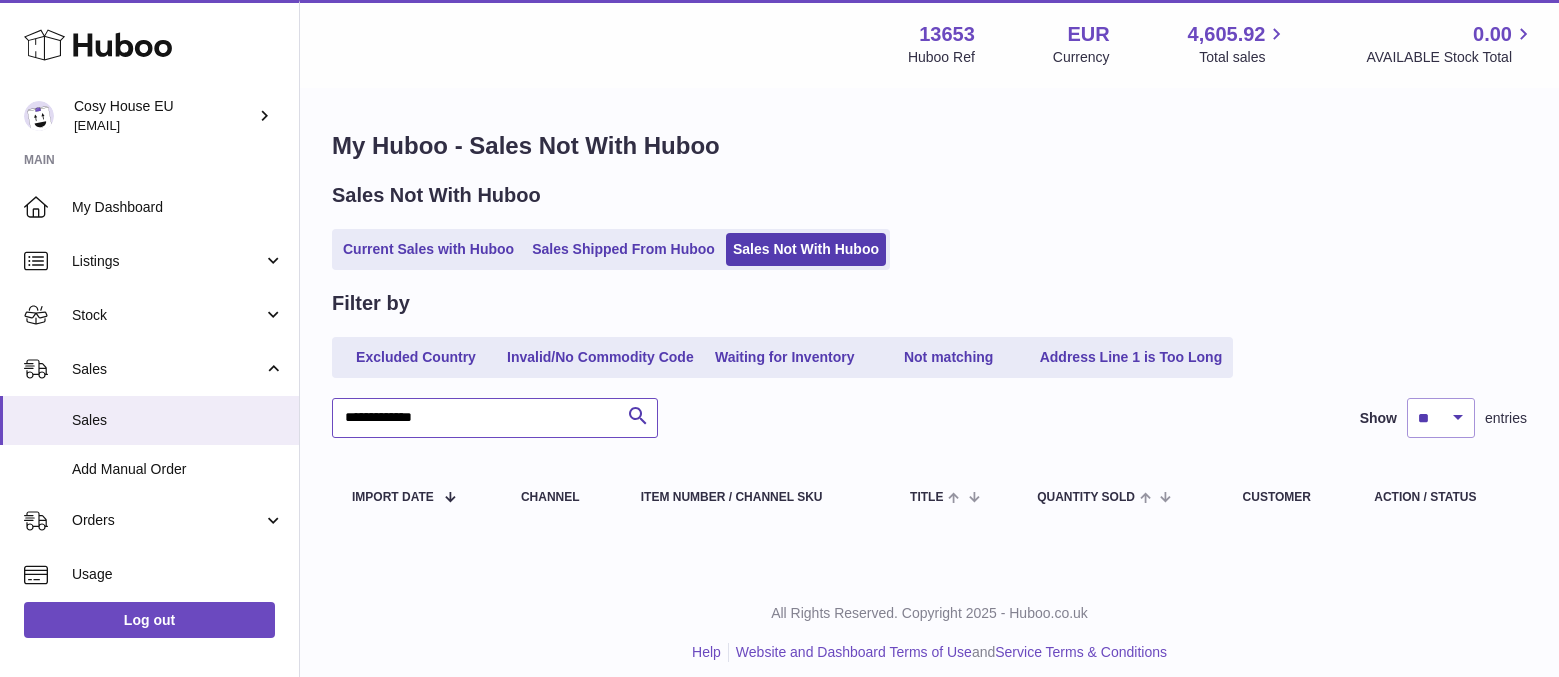type on "**********" 